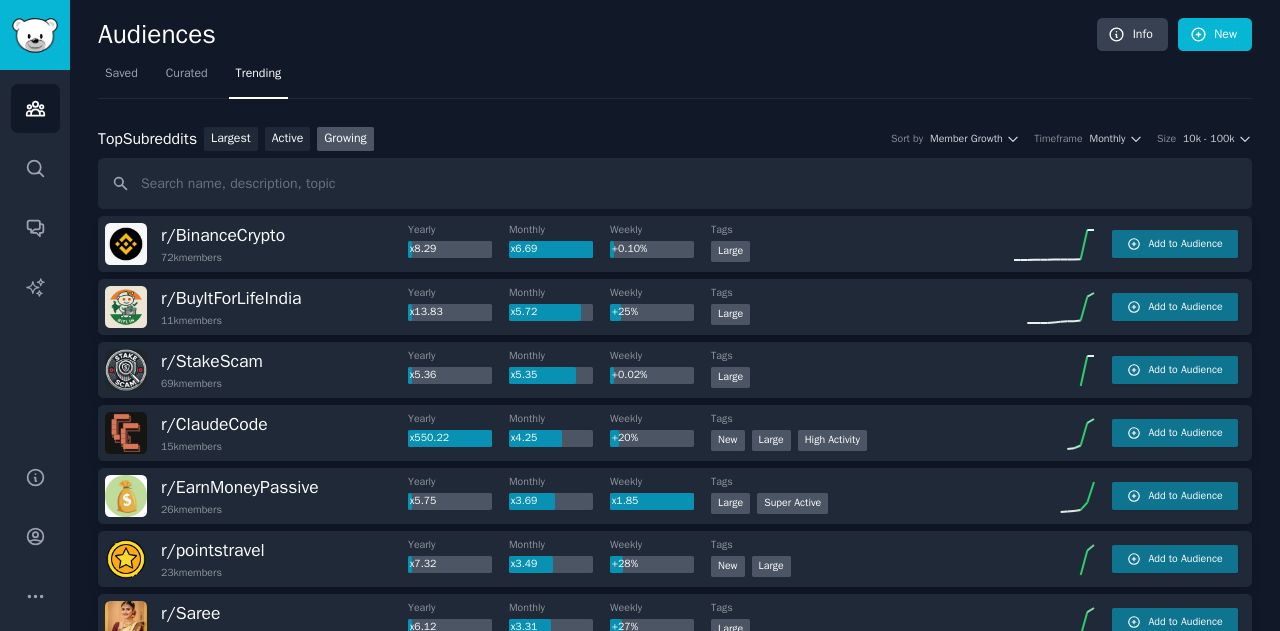 scroll, scrollTop: 0, scrollLeft: 0, axis: both 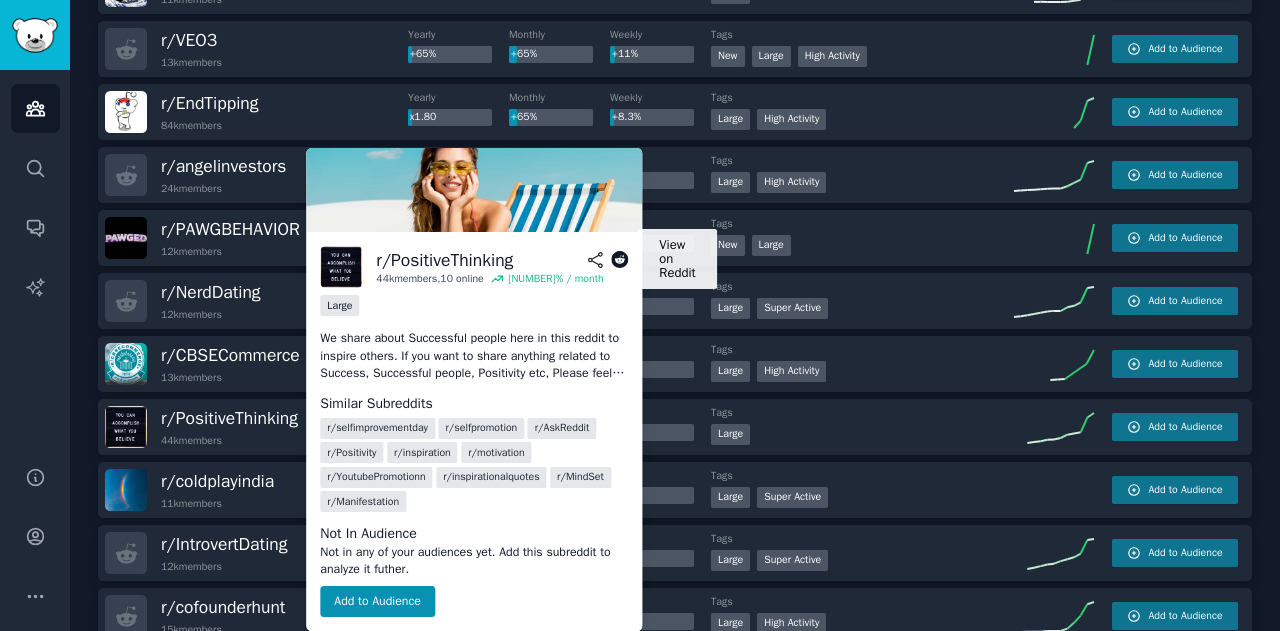 click 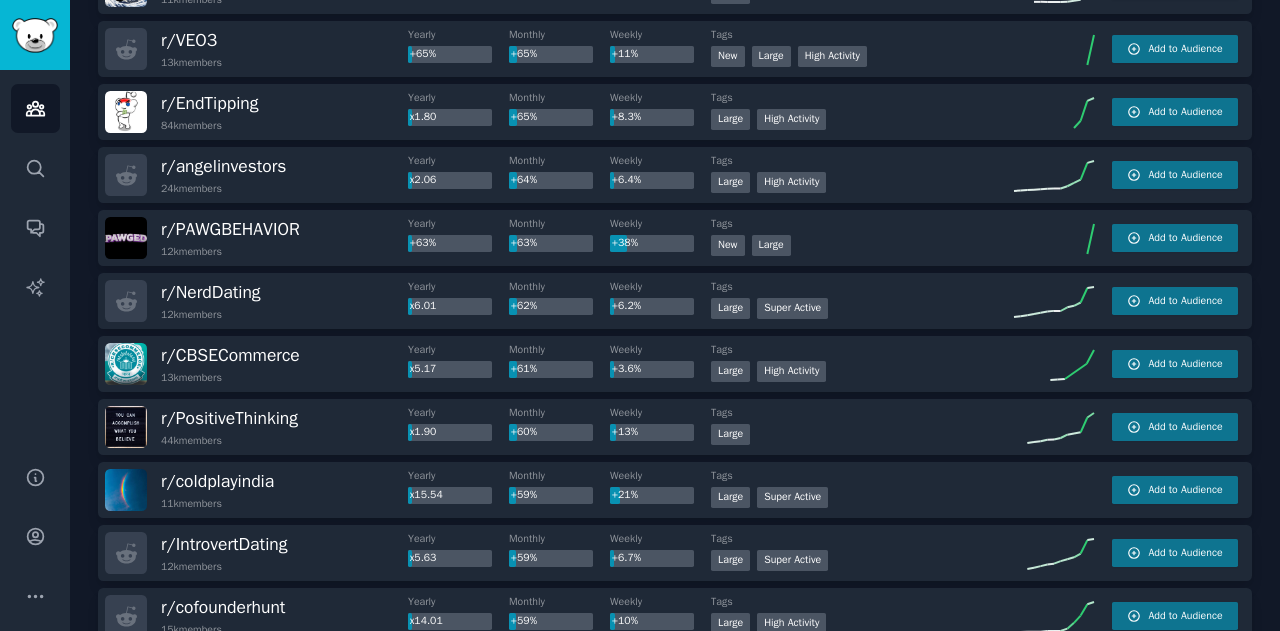 scroll, scrollTop: 2536, scrollLeft: 0, axis: vertical 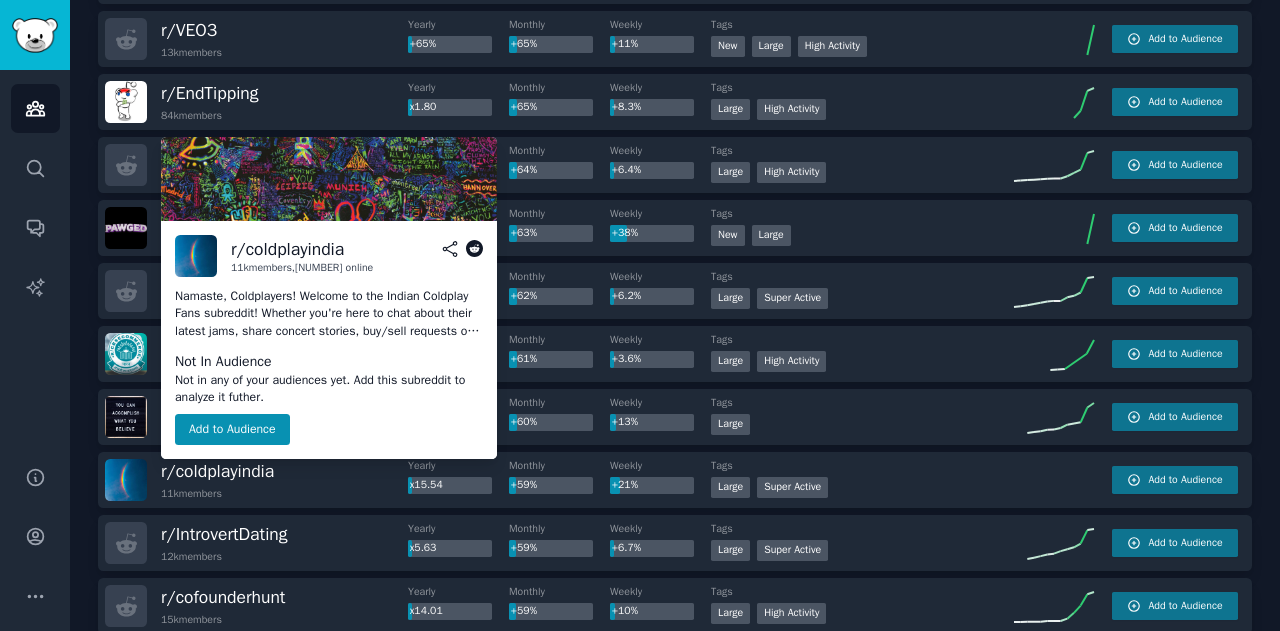 click 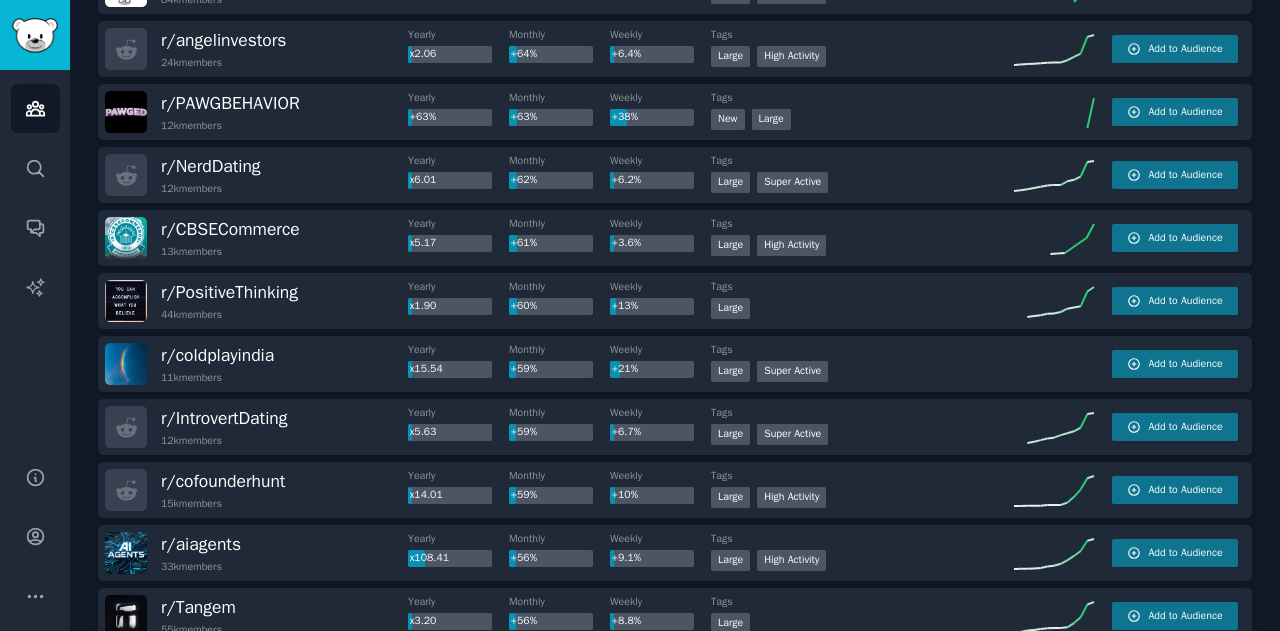 scroll, scrollTop: 2656, scrollLeft: 0, axis: vertical 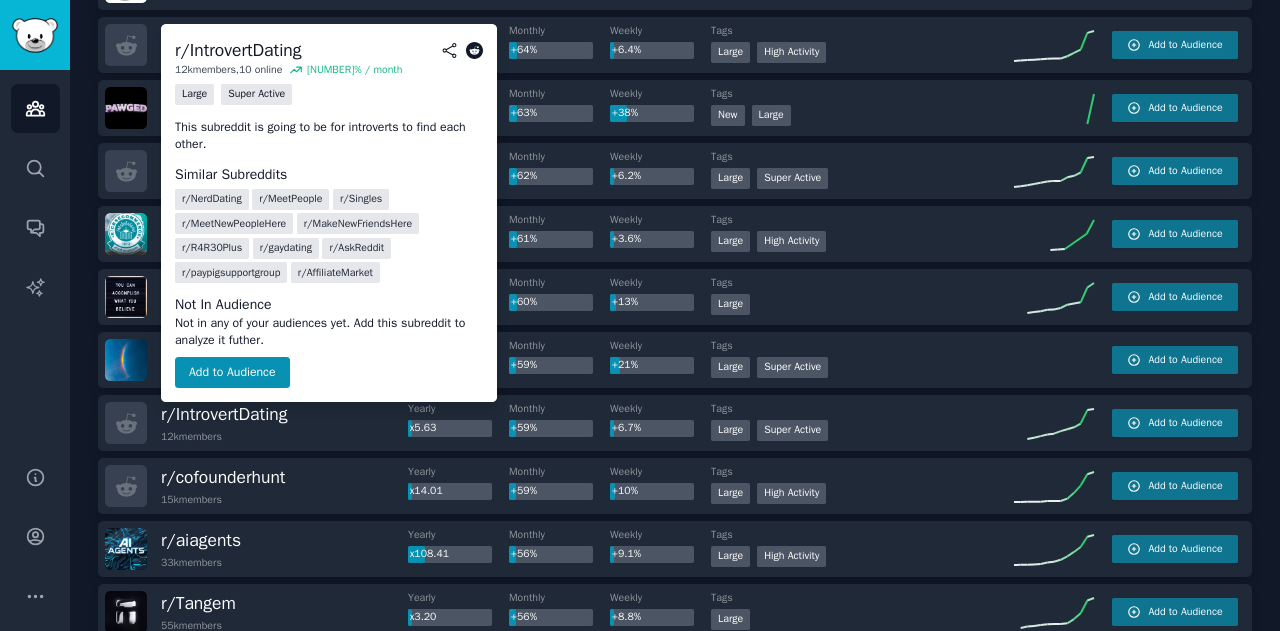 click 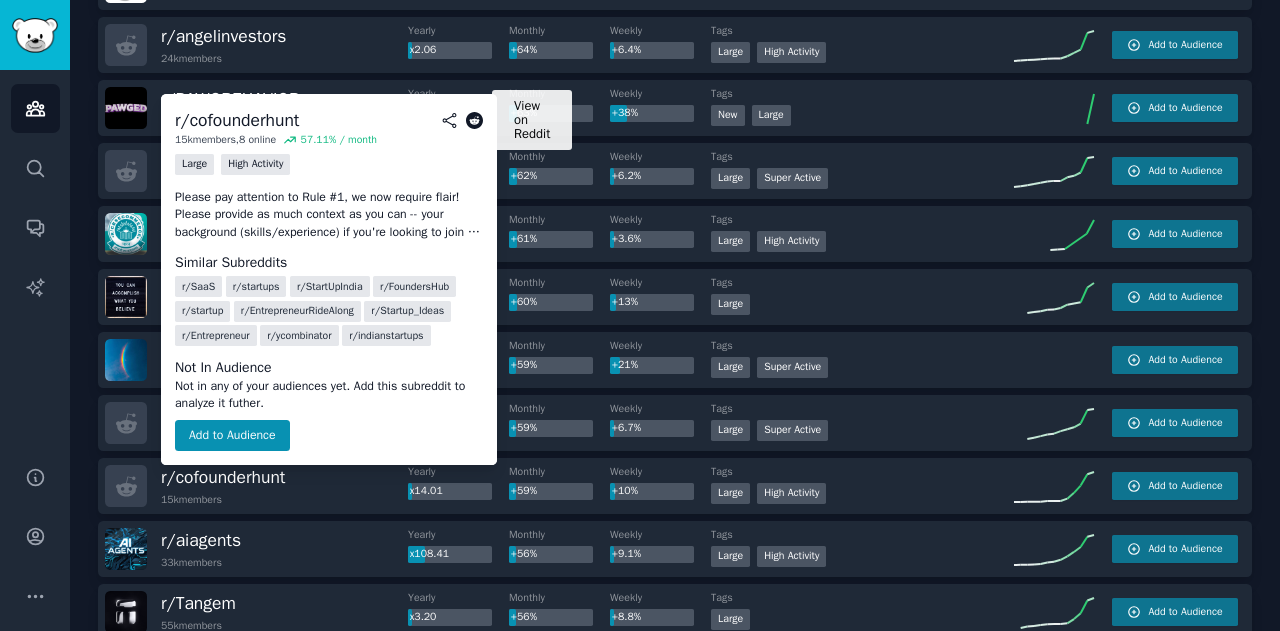 click 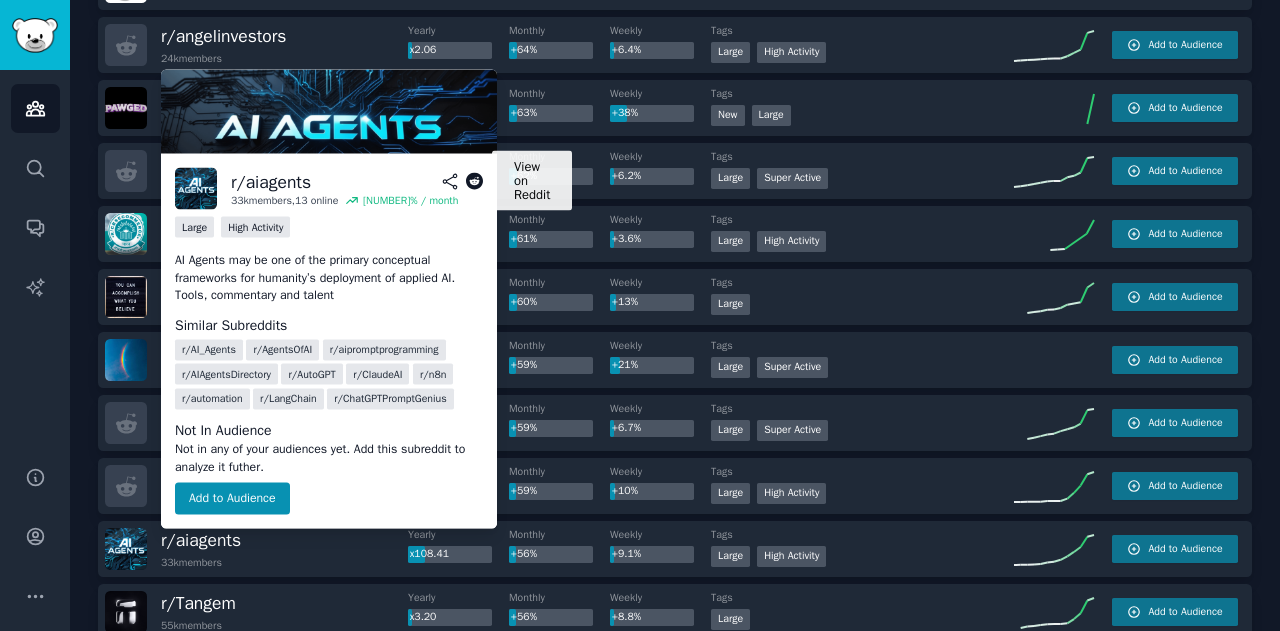 click 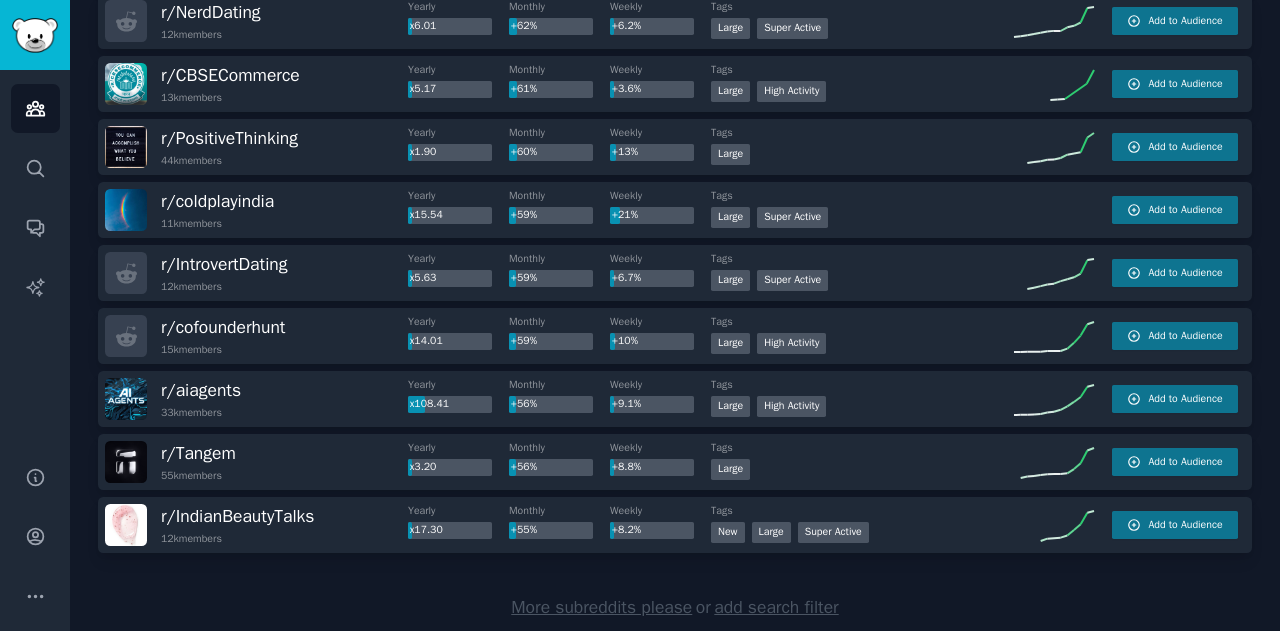 scroll, scrollTop: 2809, scrollLeft: 0, axis: vertical 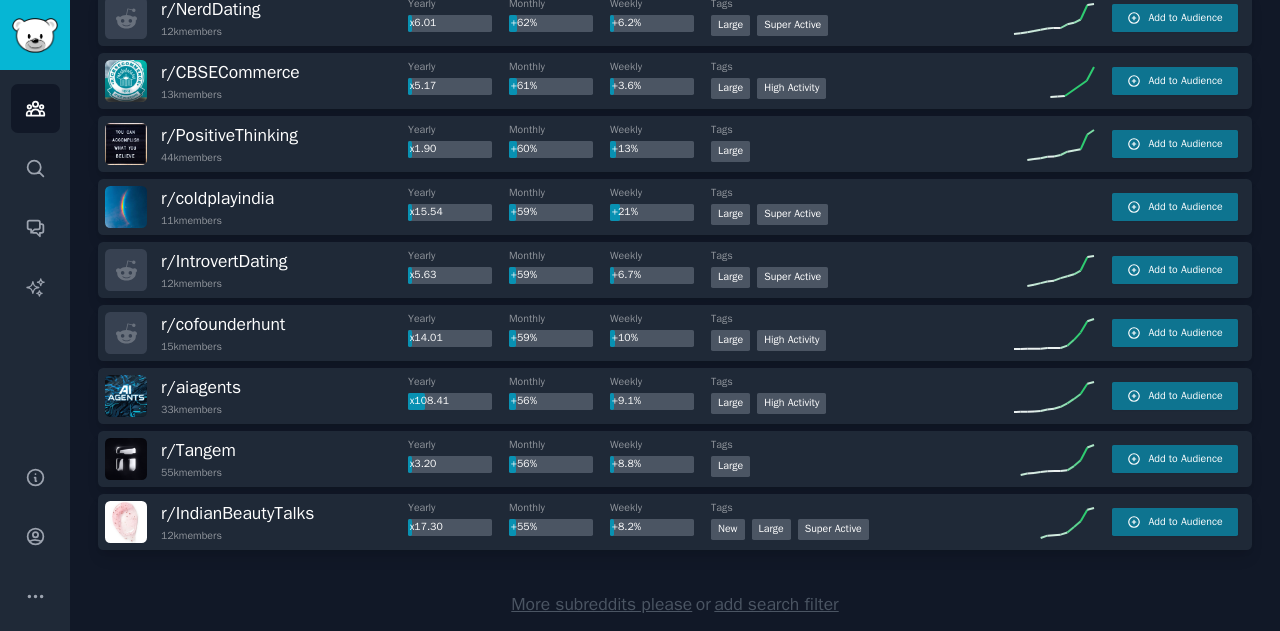 click on "r/ BinanceCrypto [NUMBER]  members Yearly x[NUMBER] Monthly x[NUMBER] Weekly +[NUMBER]% Tags Large Add to Audience r/ BuyItForLifeIndia [NUMBER]  members Yearly x[NUMBER] Monthly x[NUMBER] Weekly +[NUMBER]% Tags Large Add to Audience r/ StakeScam [NUMBER]  members Yearly x[NUMBER] Monthly x[NUMBER] Weekly +[NUMBER]% Tags Large Add to Audience r/ ClaudeCode [NUMBER]  members Yearly x[NUMBER] Monthly x[NUMBER] Weekly +[NUMBER]% Tags New Large High Activity Add to Audience r/ EarnMoneyPassive [NUMBER]  members Yearly x[NUMBER] Monthly x[NUMBER] Weekly x[NUMBER]% Tags Large Super Active Add to Audience r/ pointstravel [NUMBER]  members Yearly x[NUMBER] Monthly x[NUMBER] Weekly +[NUMBER]% Tags New Large Add to Audience r/ Saree [NUMBER]  members Yearly x[NUMBER] Monthly x[NUMBER] Weekly +[NUMBER]% Tags Large Add to Audience r/ aivids [NUMBER]  members Yearly x[NUMBER] Monthly x[NUMBER] Weekly +[NUMBER]% Tags >= 95th percentile for submissions / day Large Super Active Add to Audience r/ sidehustlePH [NUMBER]  members Yearly x[NUMBER] Monthly x[NUMBER] Weekly +[NUMBER]% Tags Large High Activity Add to Audience r/ digitalproductselling [NUMBER]  members Yearly x[NUMBER] Monthly x[NUMBER]" at bounding box center [675, -1022] 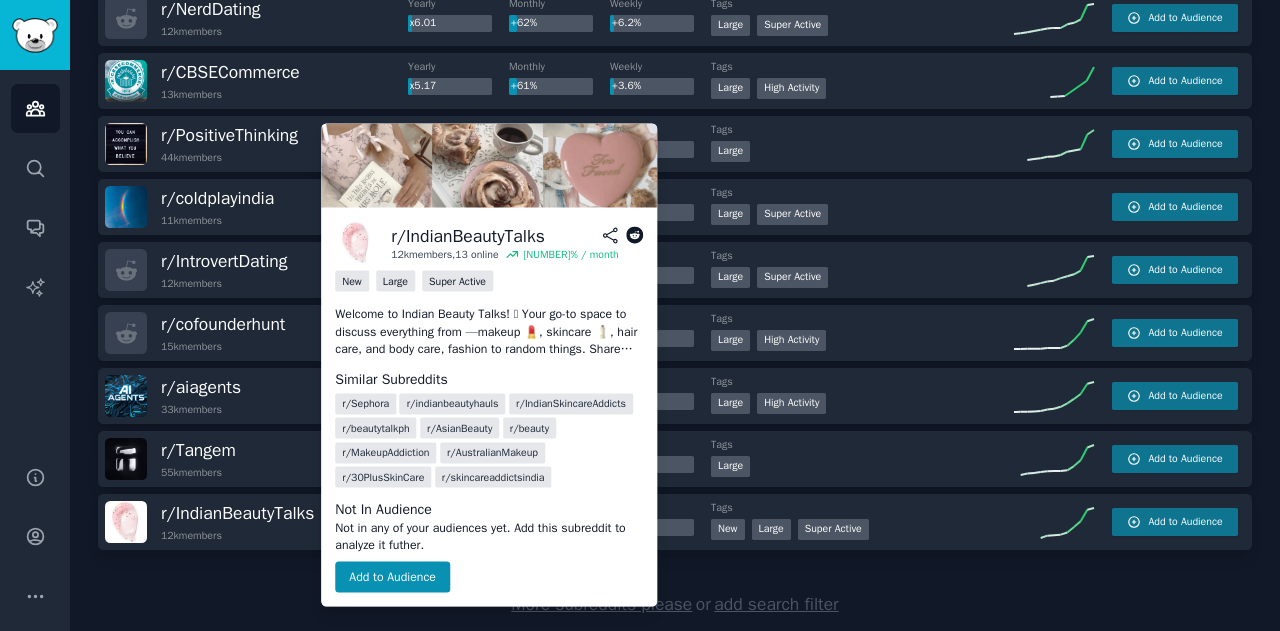 click 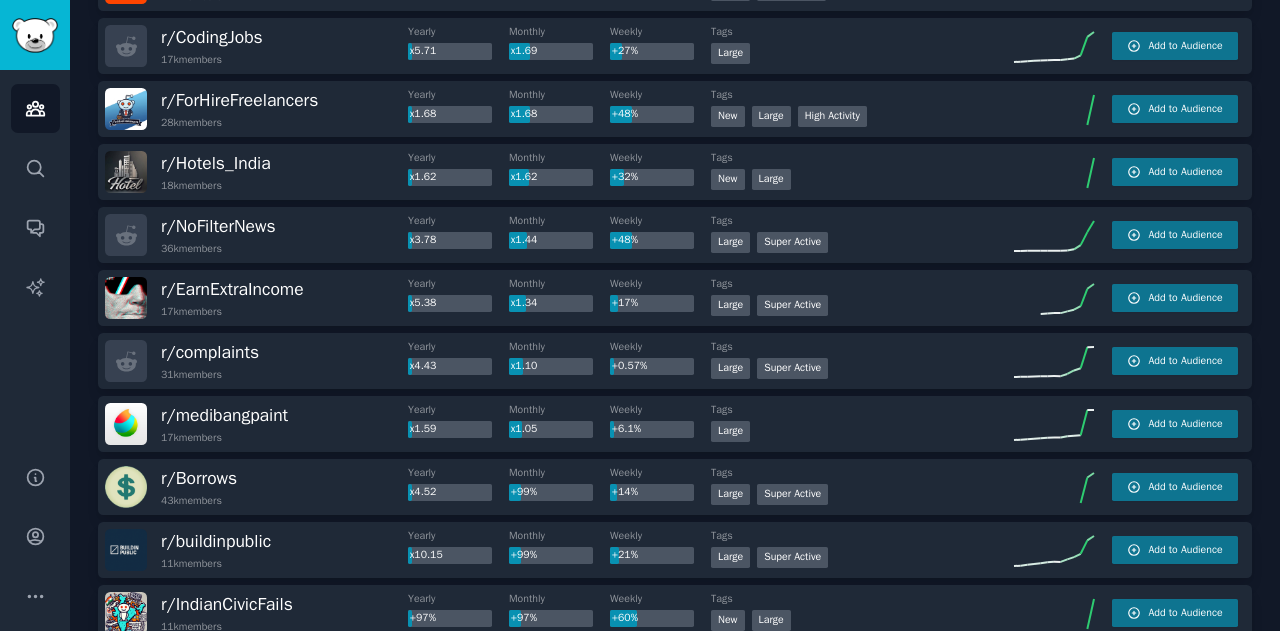 scroll, scrollTop: 0, scrollLeft: 0, axis: both 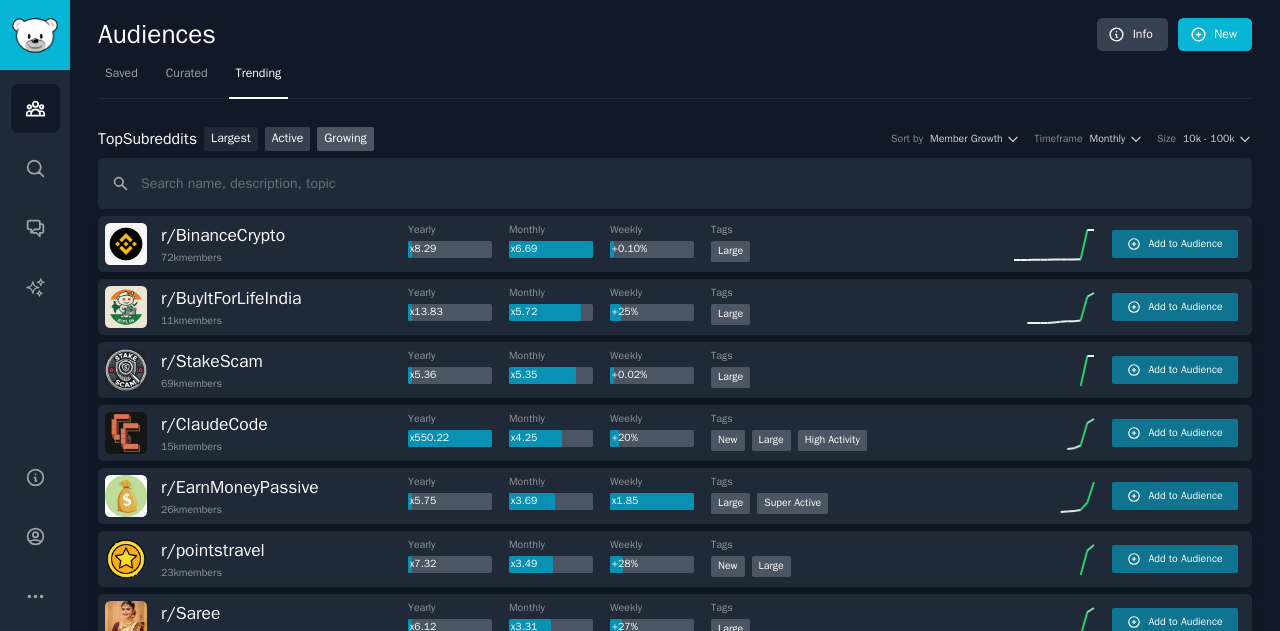 click on "Active" at bounding box center (288, 139) 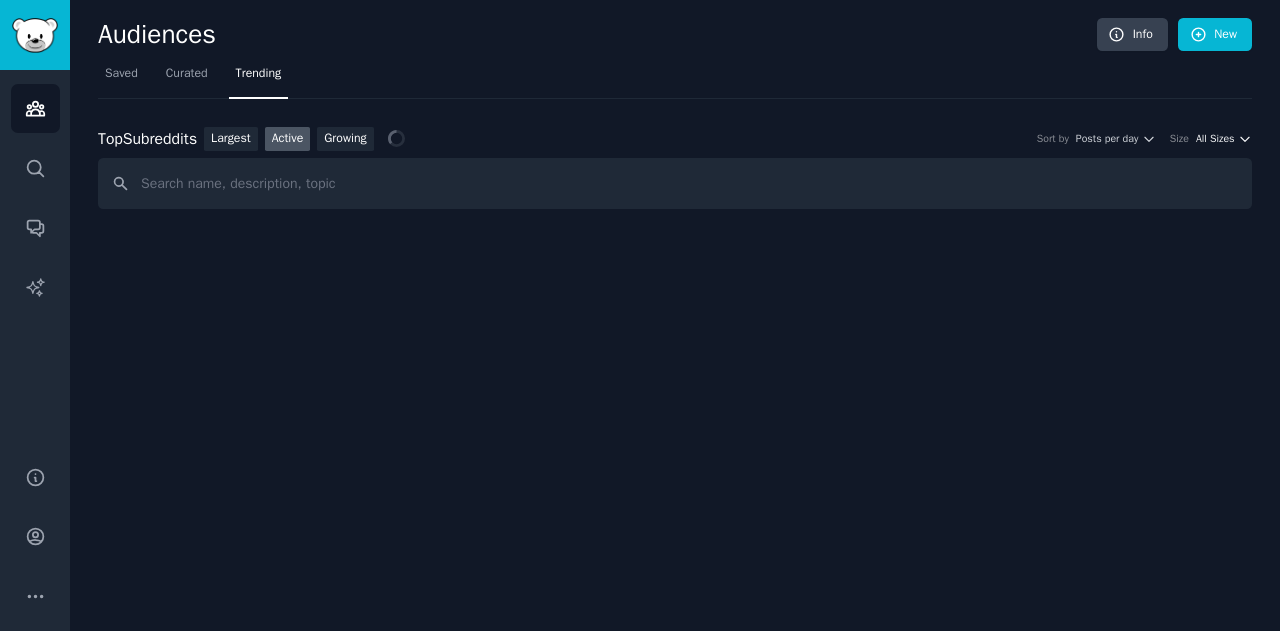 click on "All Sizes" at bounding box center (1215, 139) 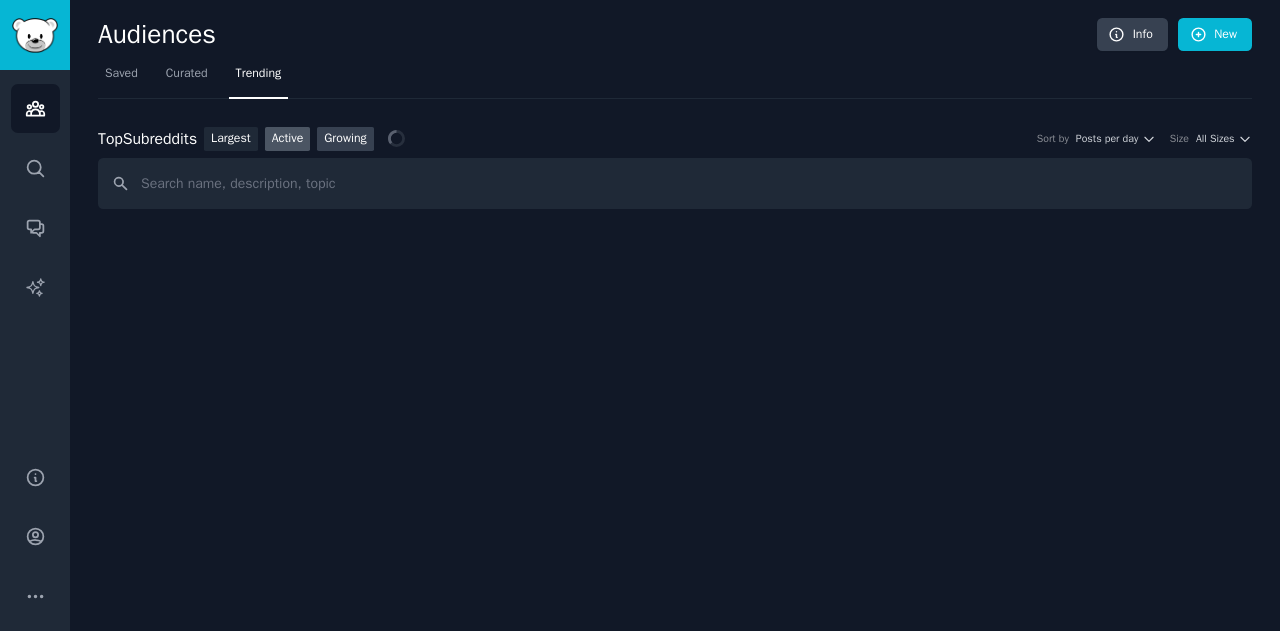 click on "Growing" at bounding box center (345, 139) 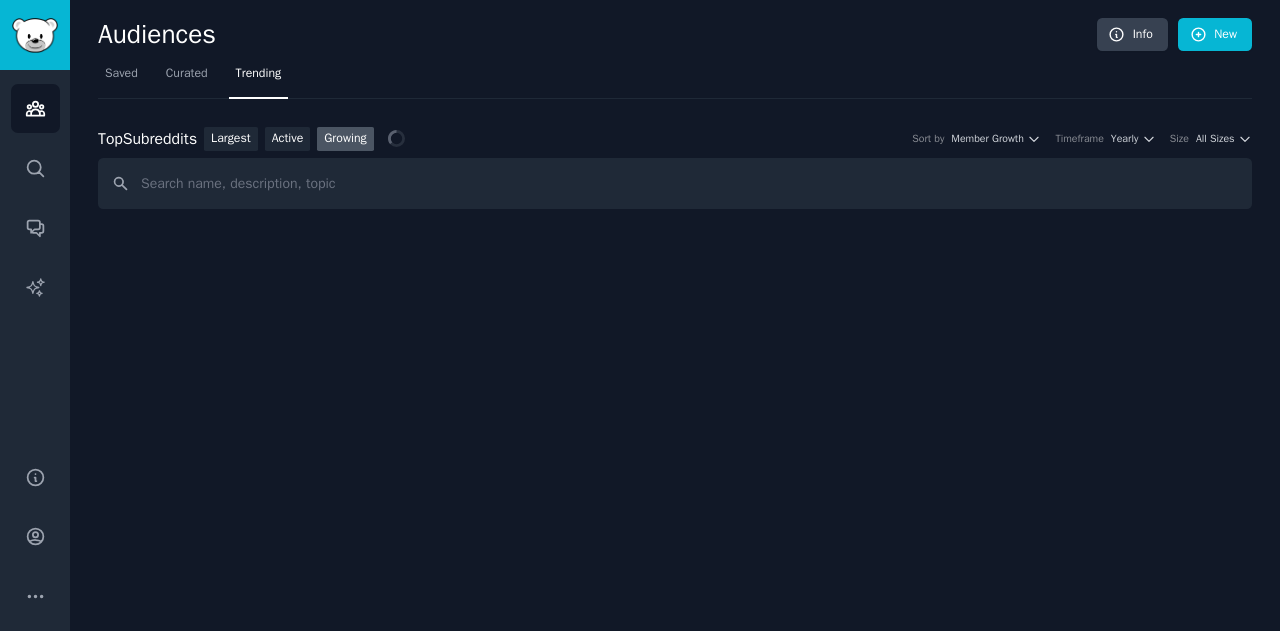 click on "Growing" at bounding box center (345, 139) 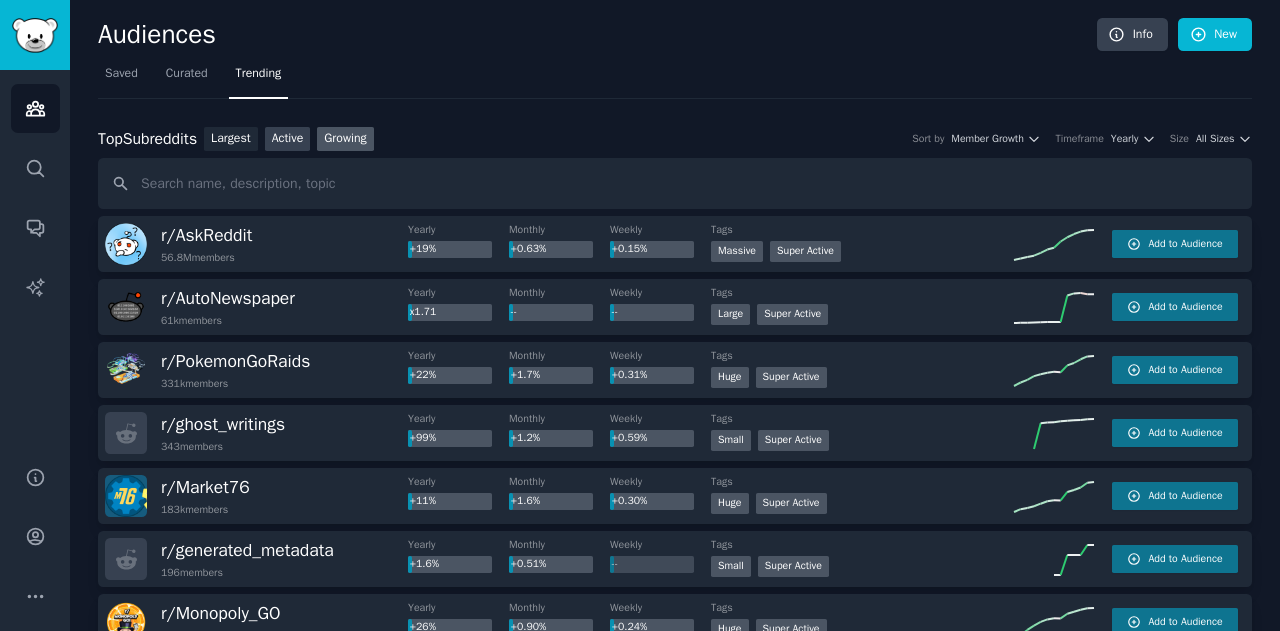 click on "Active" at bounding box center (288, 139) 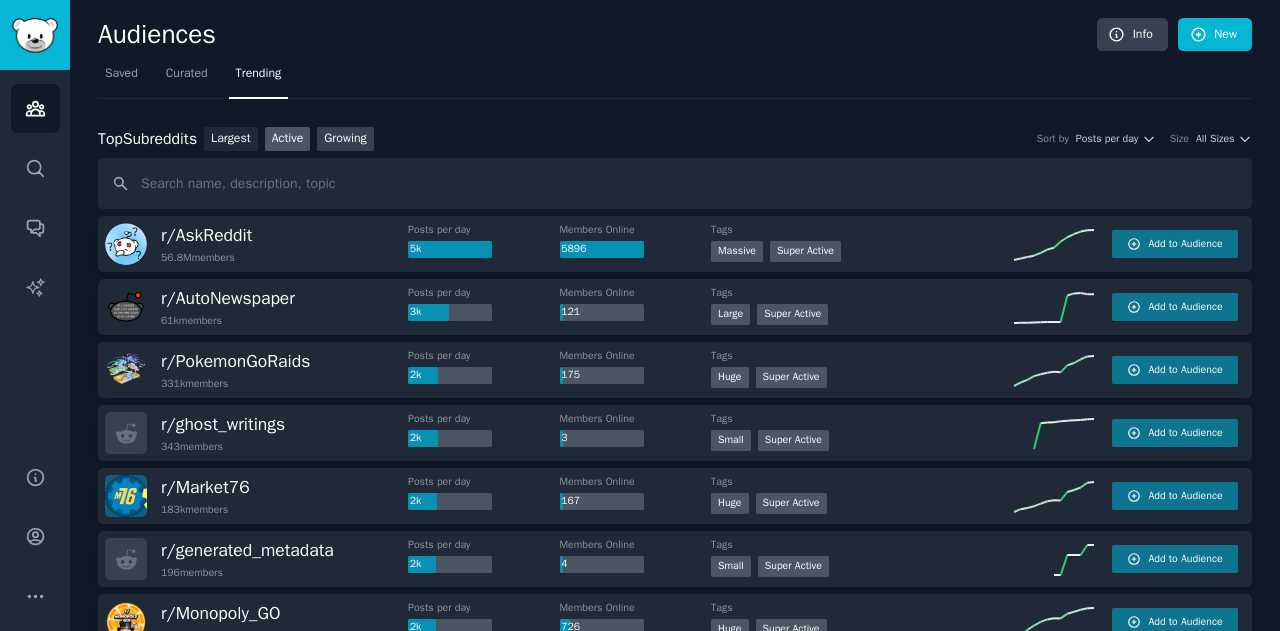 click on "Growing" at bounding box center [345, 139] 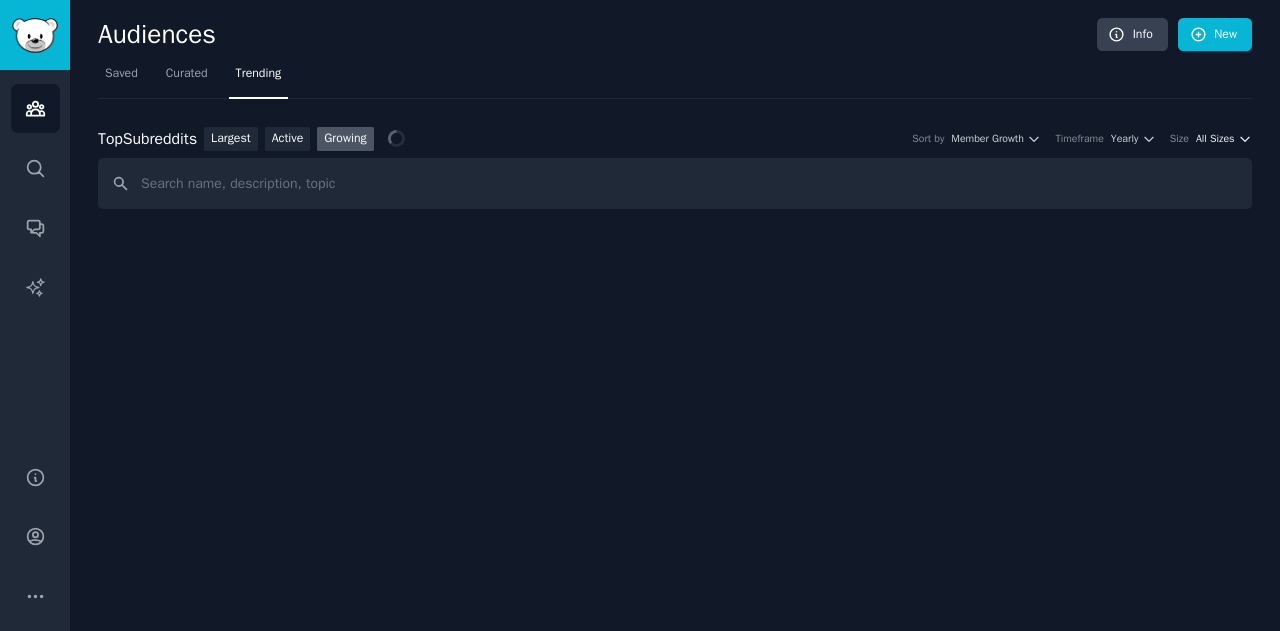 click 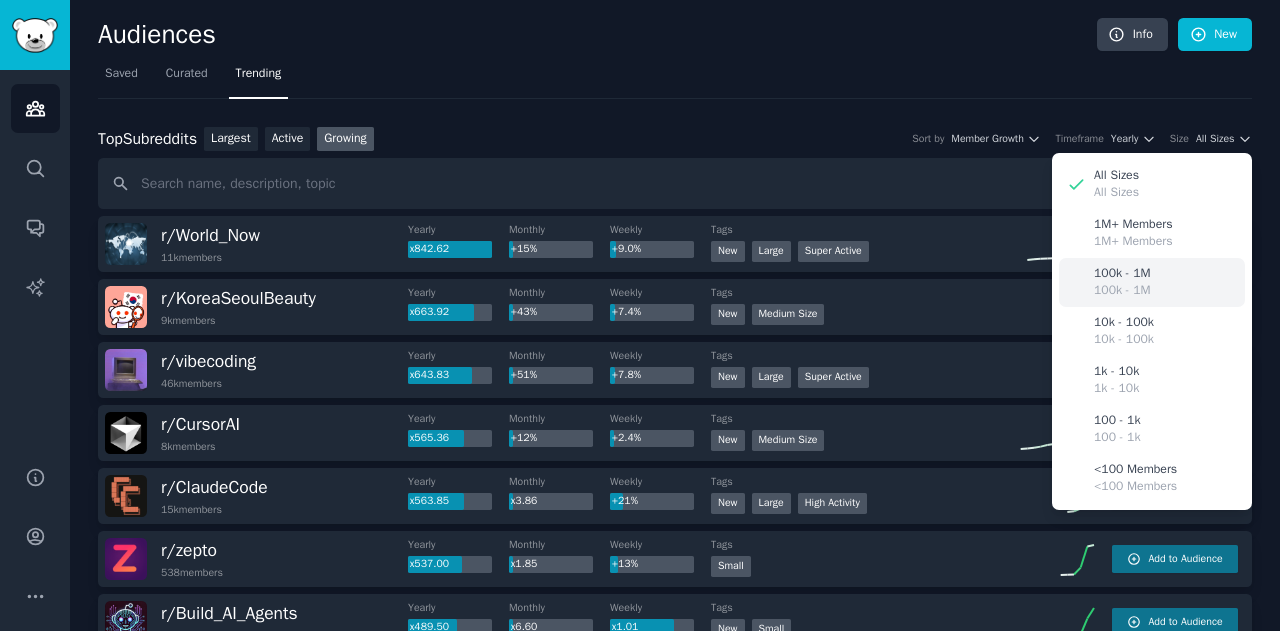 click on "100k - 1M 100k - 1M" at bounding box center (1152, 282) 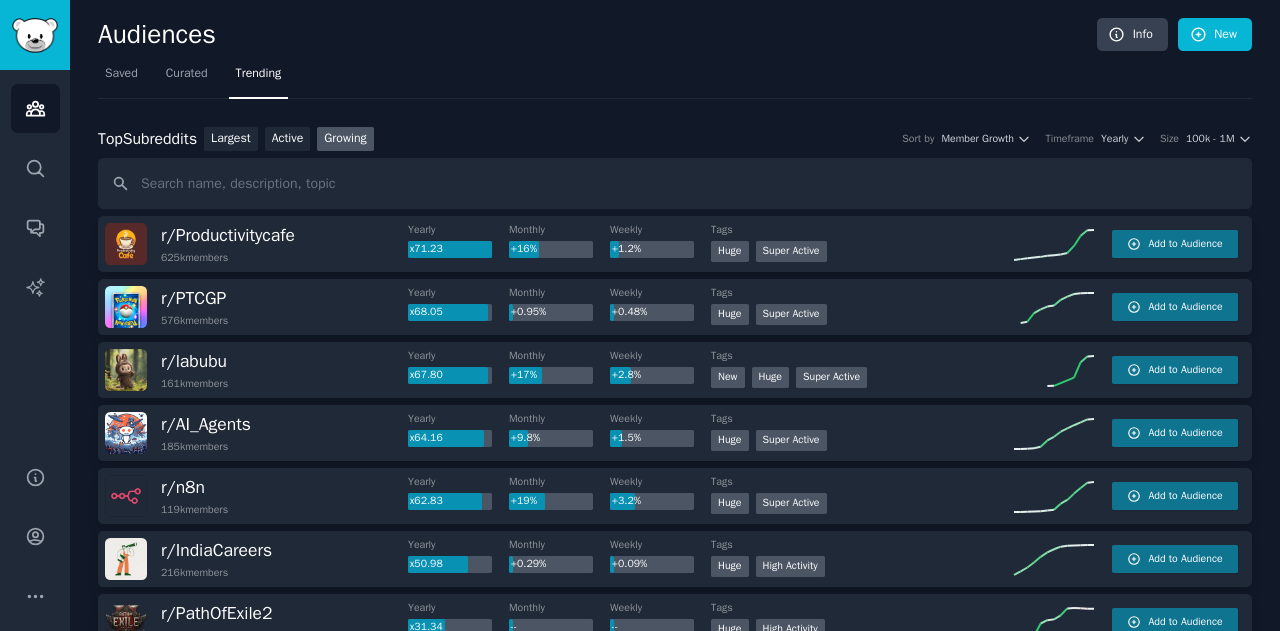 click on "Top   Subreddits Top Subreddits Largest Active Growing Sort by Member Growth Timeframe Yearly Size 100k - 1M" at bounding box center (675, 139) 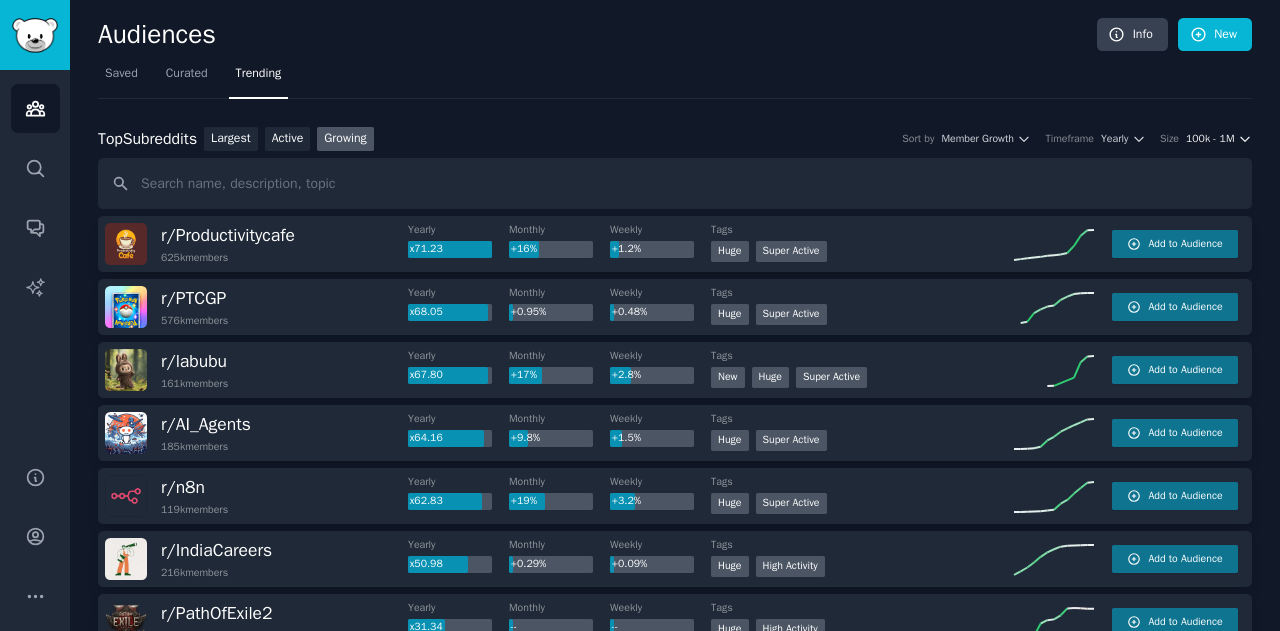 click on "100k - 1M" at bounding box center (1210, 139) 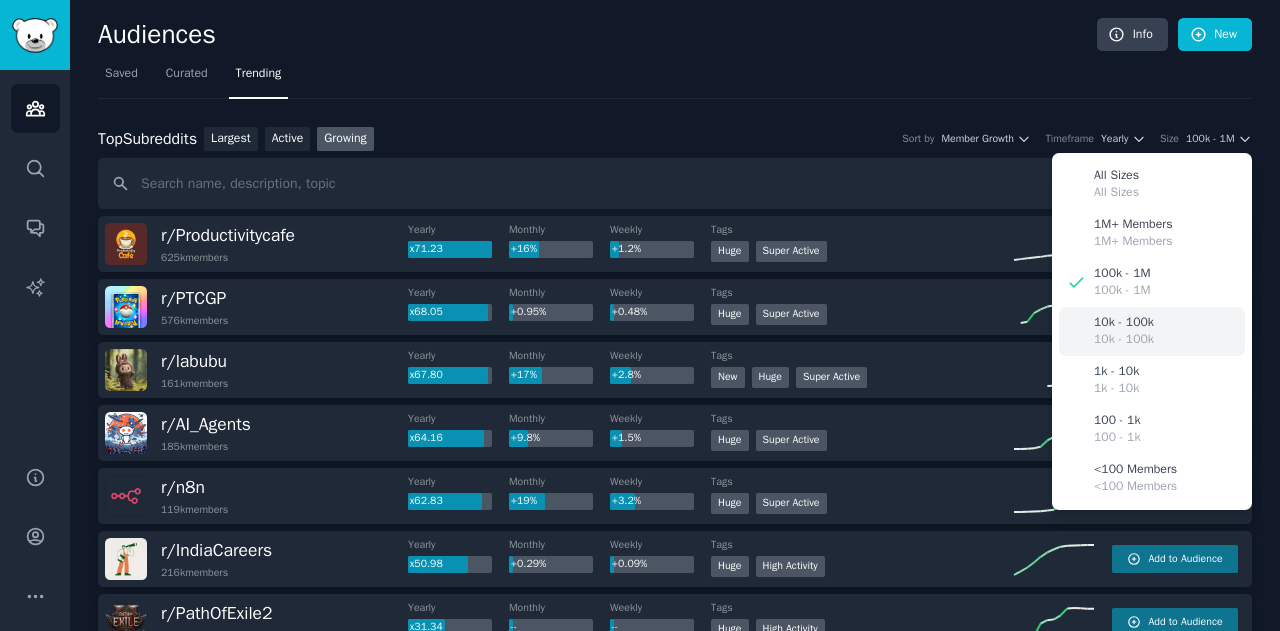 click on "10k - 100k 10k - 100k" at bounding box center (1152, 331) 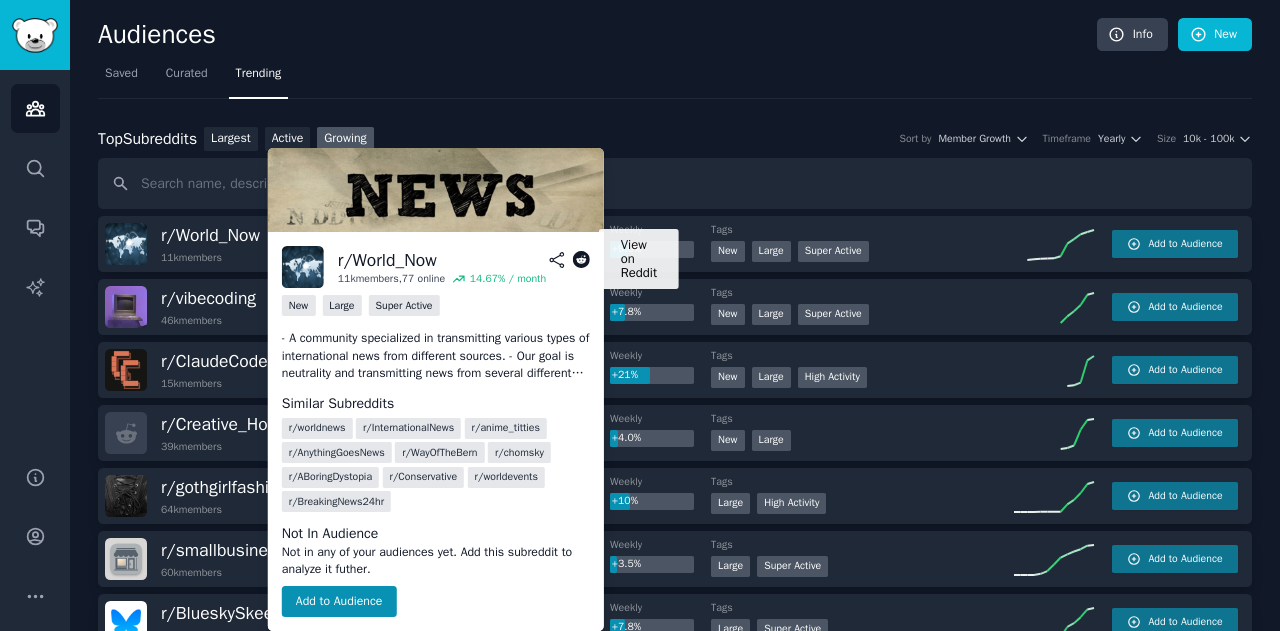 click 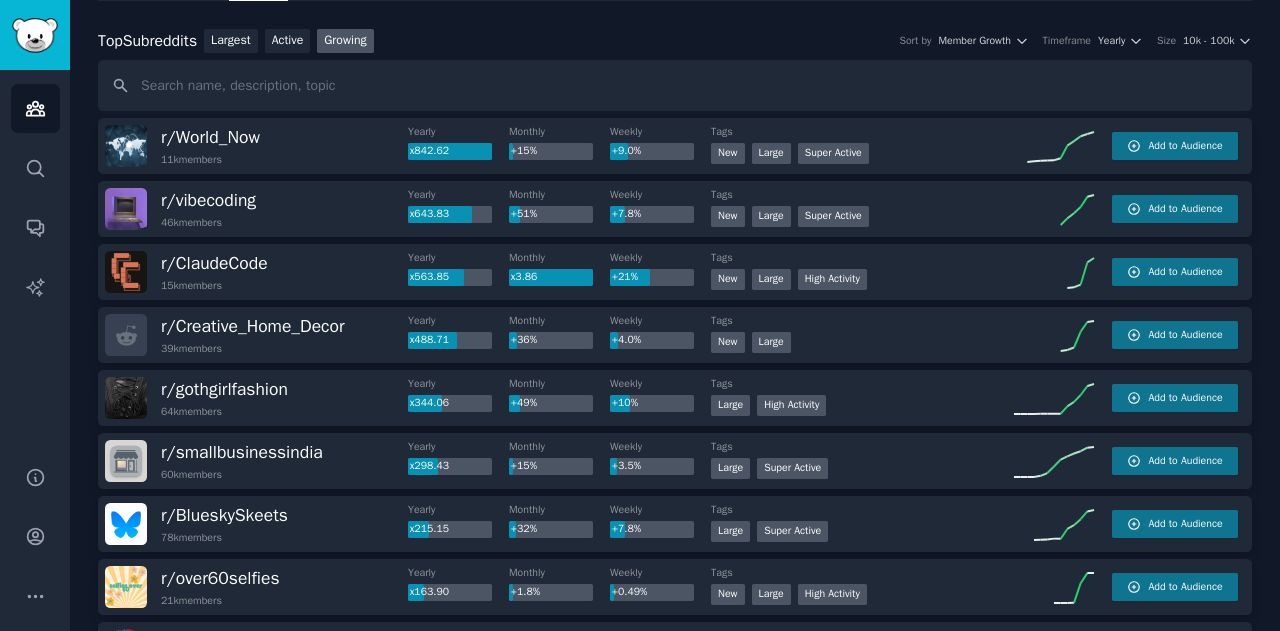 scroll, scrollTop: 0, scrollLeft: 0, axis: both 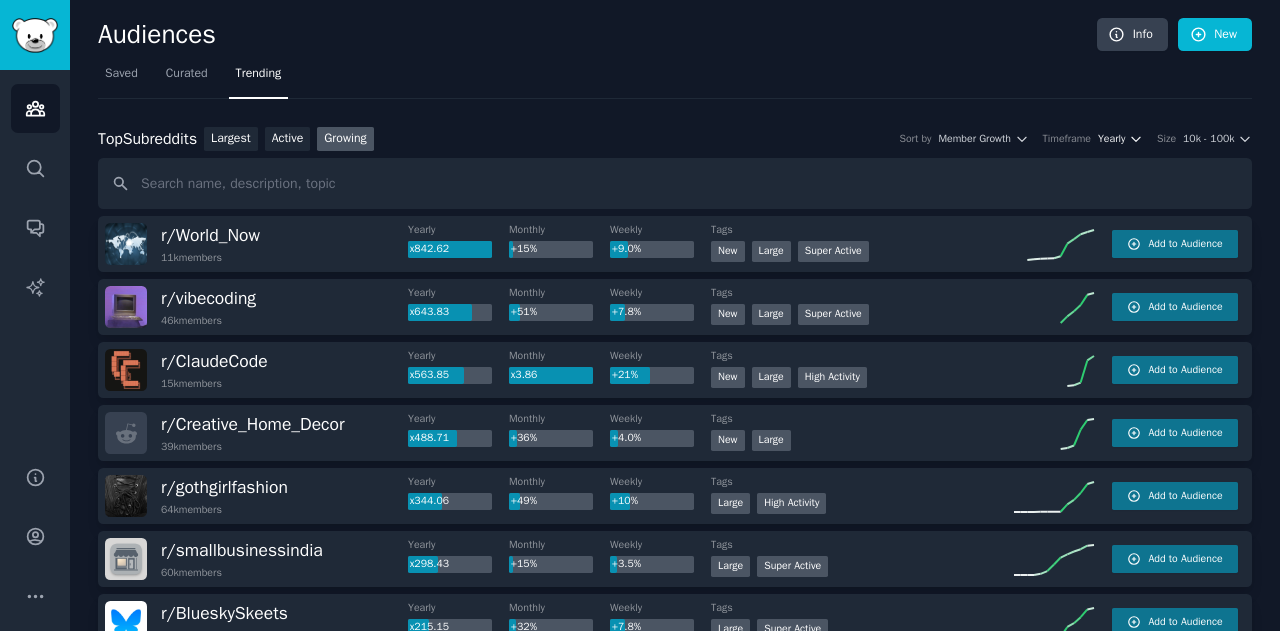 click on "Yearly" at bounding box center (1120, 139) 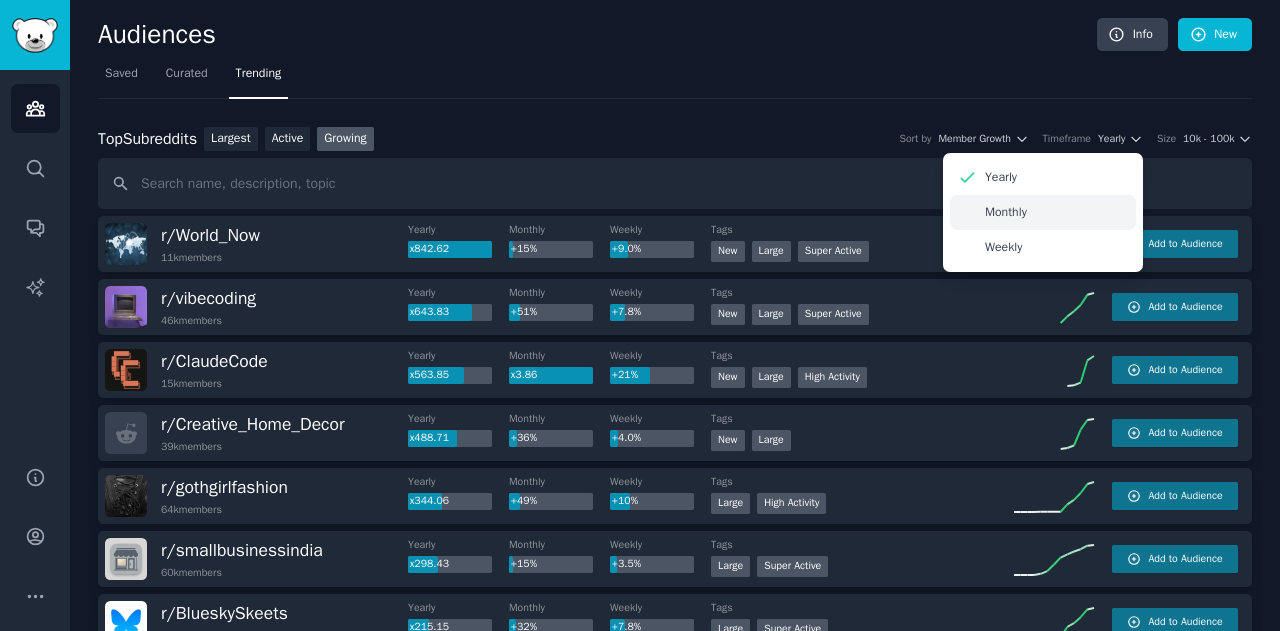 click on "Monthly" at bounding box center (1043, 212) 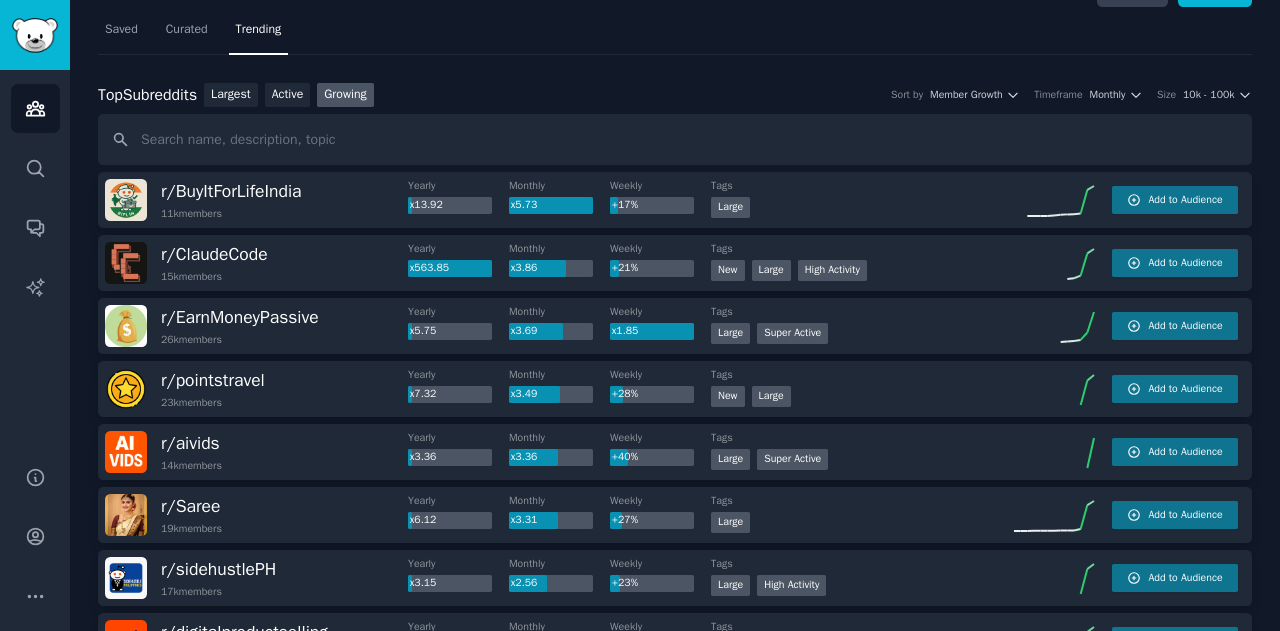 scroll, scrollTop: 0, scrollLeft: 0, axis: both 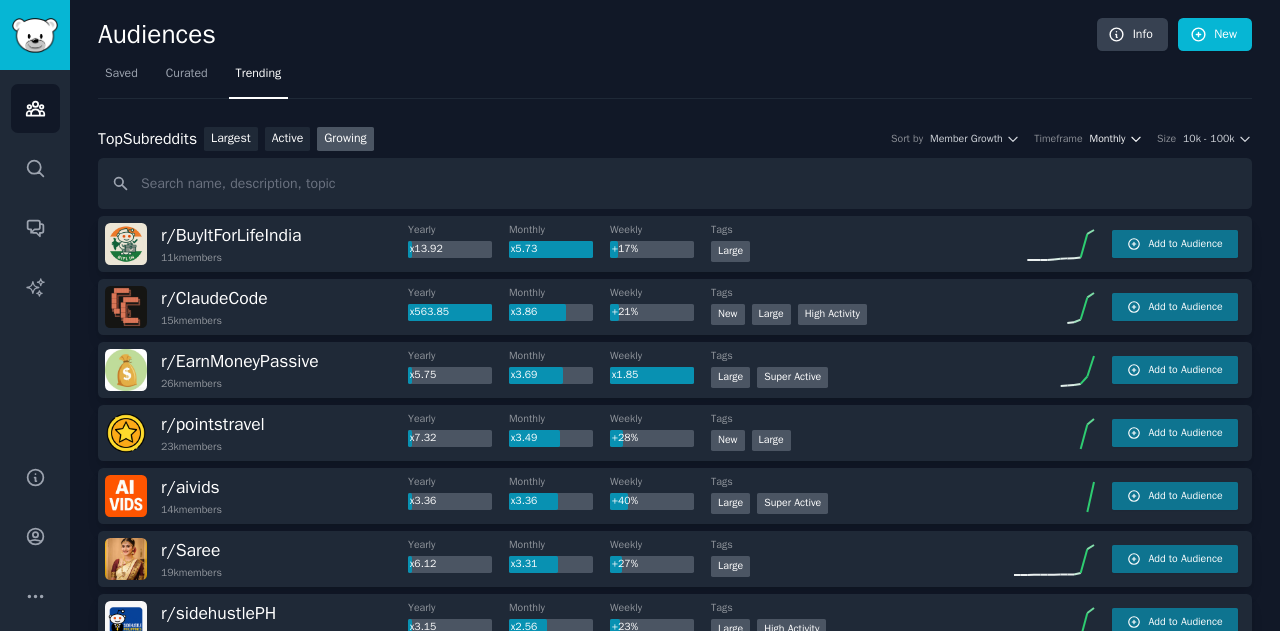 click on "Monthly" at bounding box center [1108, 139] 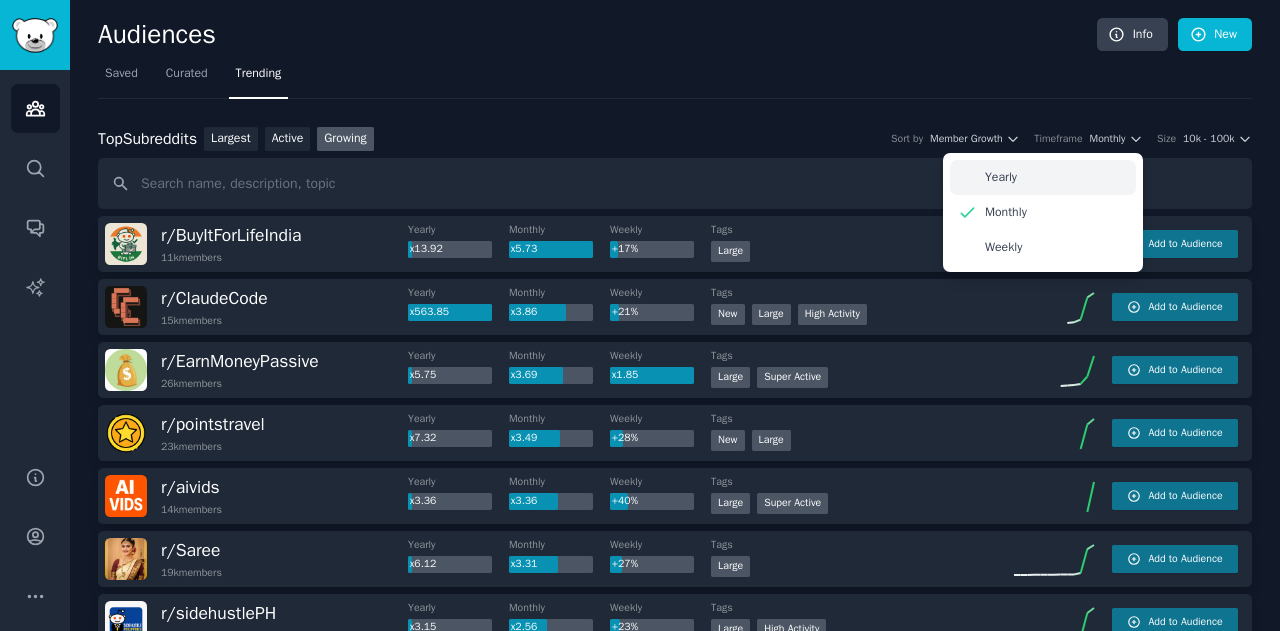 click on "Yearly" at bounding box center (1043, 177) 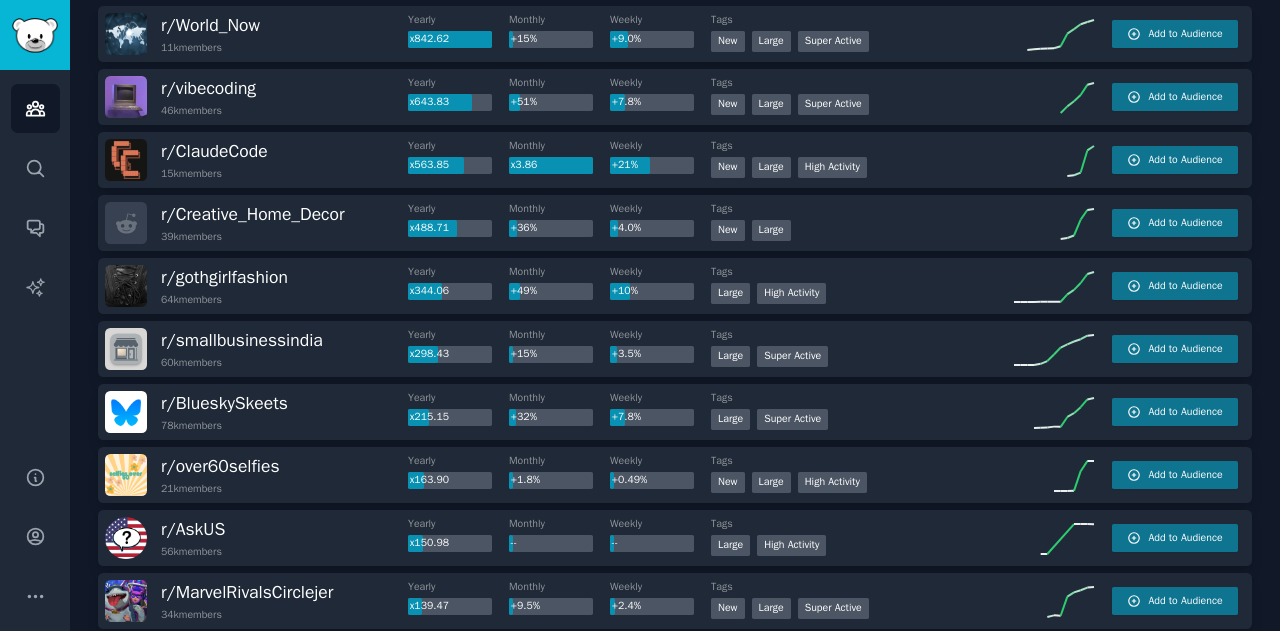 scroll, scrollTop: 211, scrollLeft: 0, axis: vertical 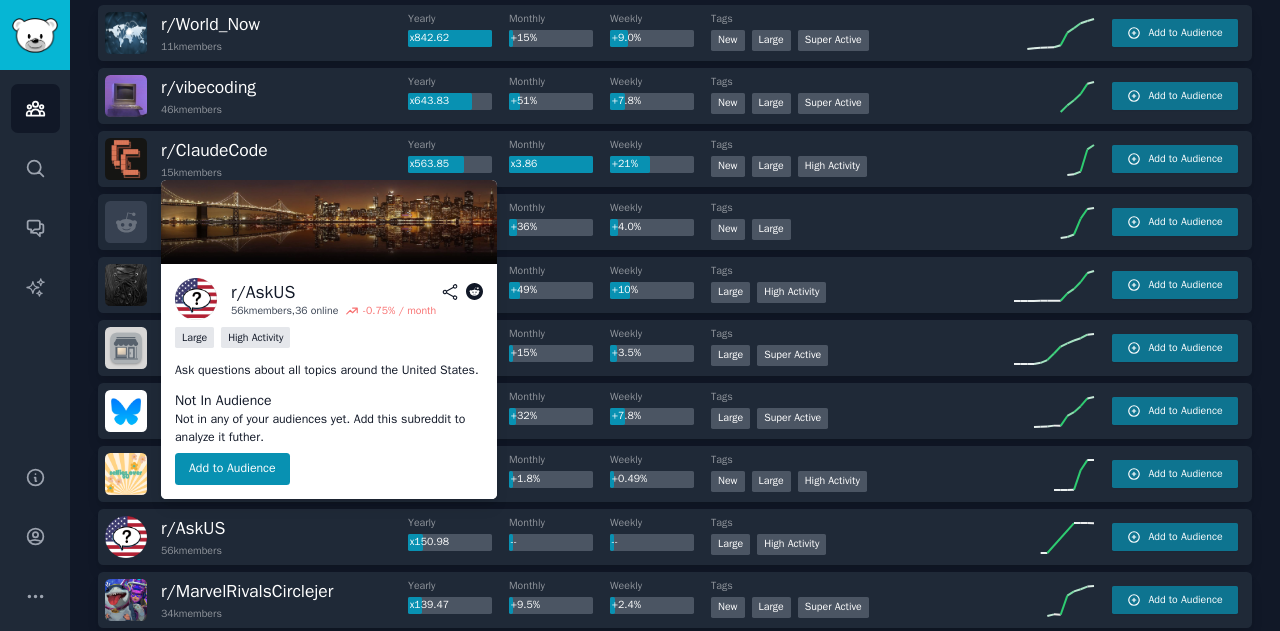 click 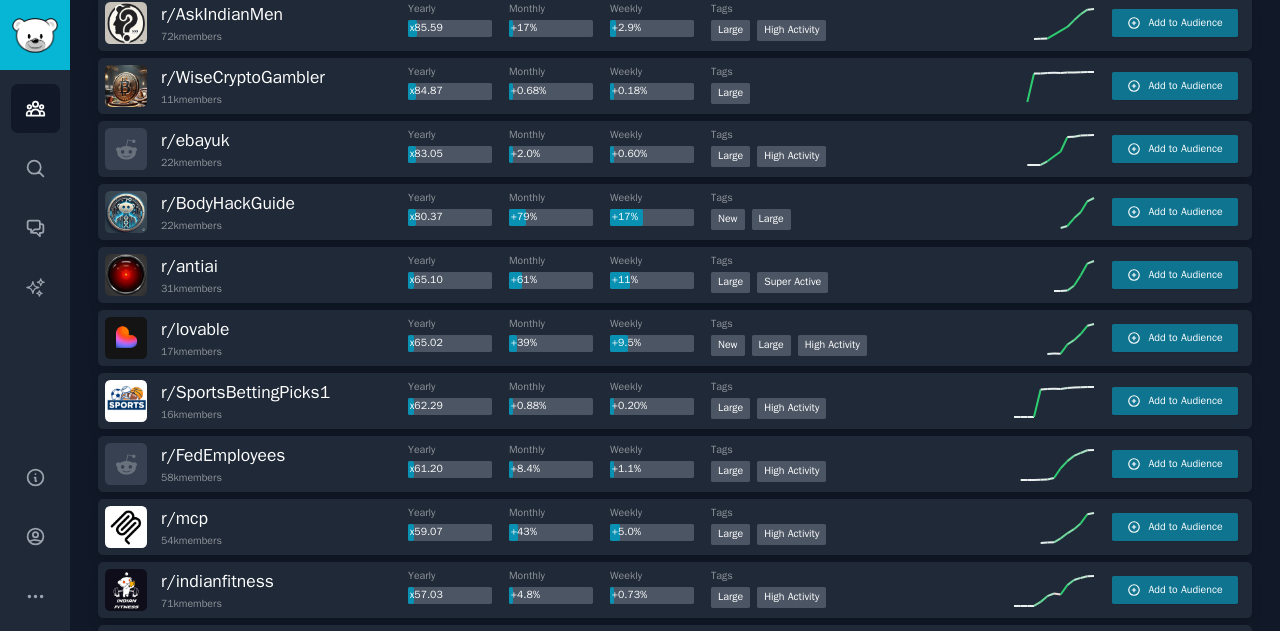 scroll, scrollTop: 1167, scrollLeft: 0, axis: vertical 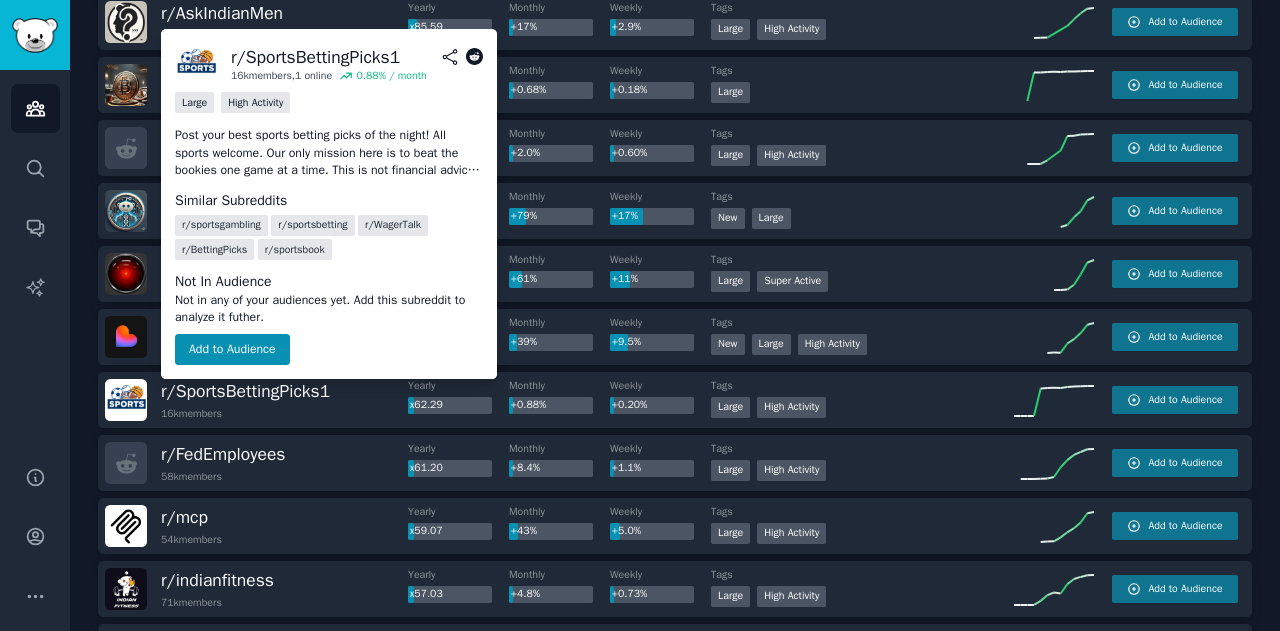 click 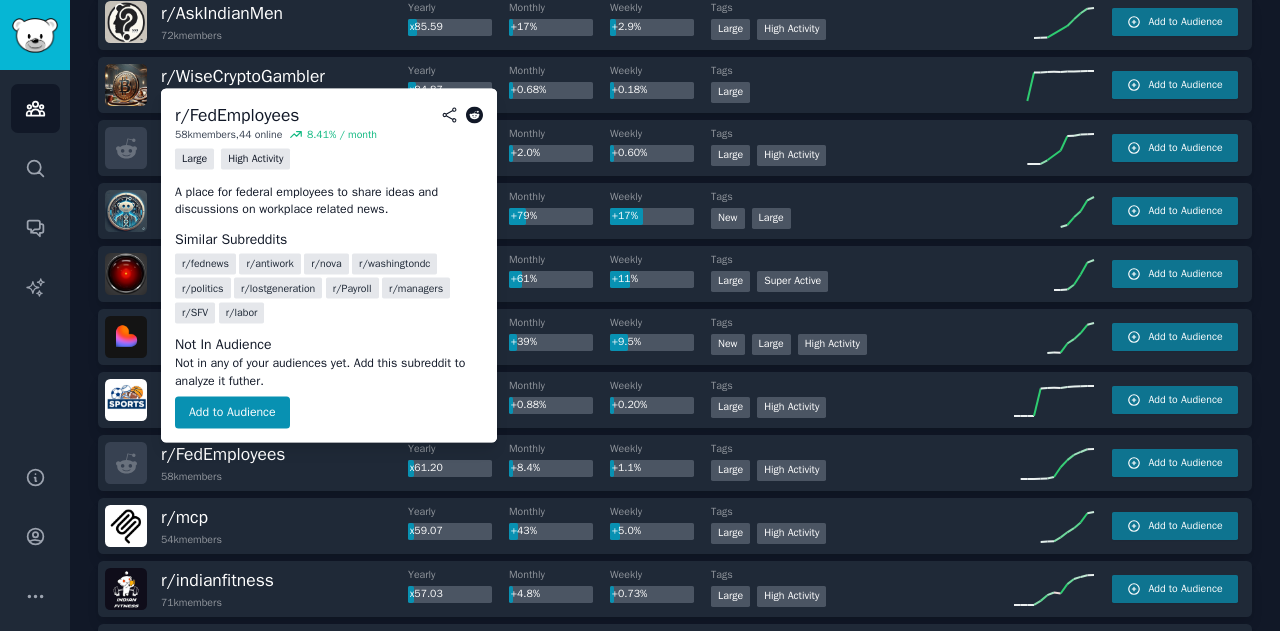 click 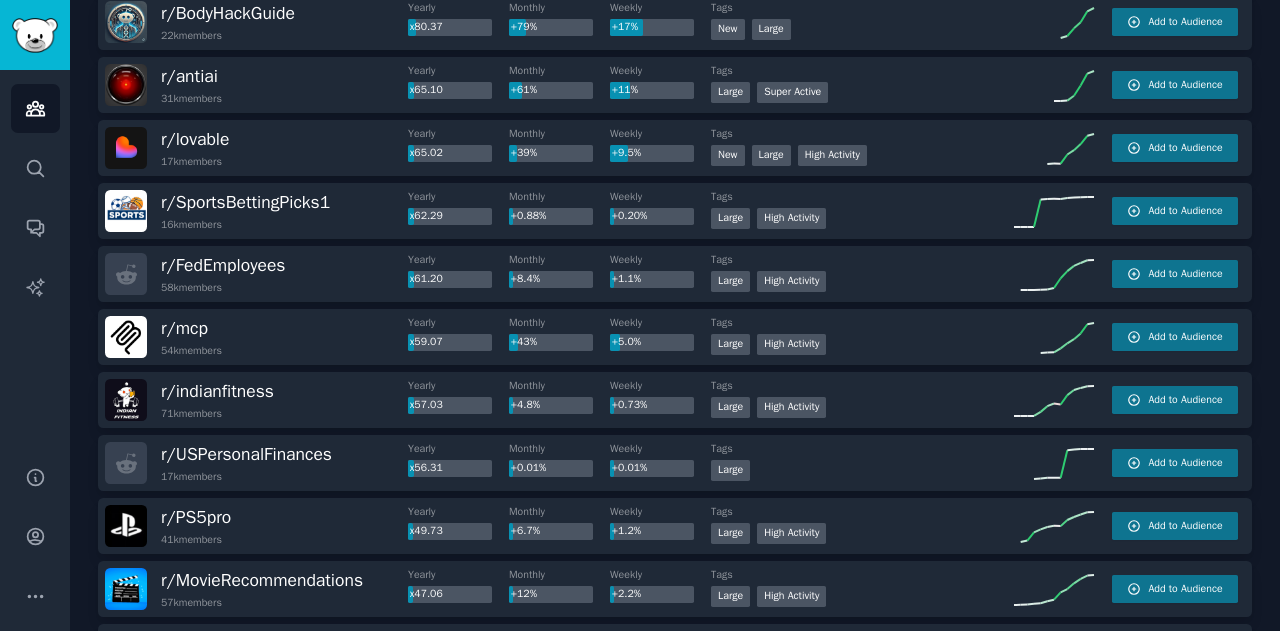 scroll, scrollTop: 1357, scrollLeft: 0, axis: vertical 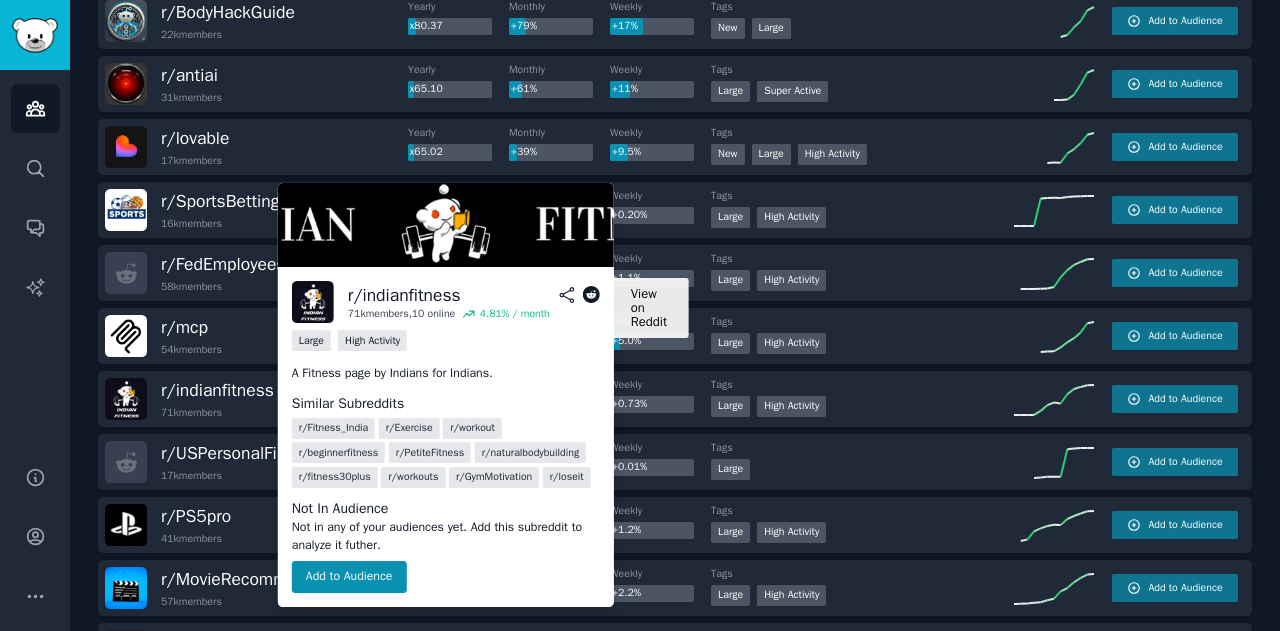 click 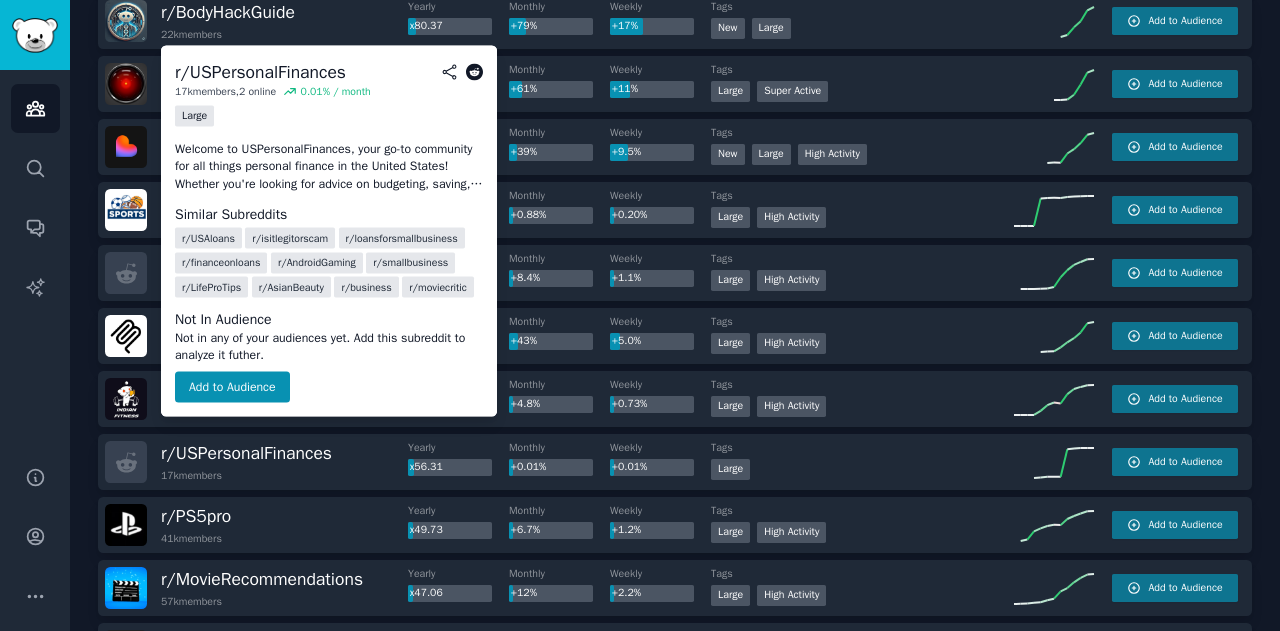 click 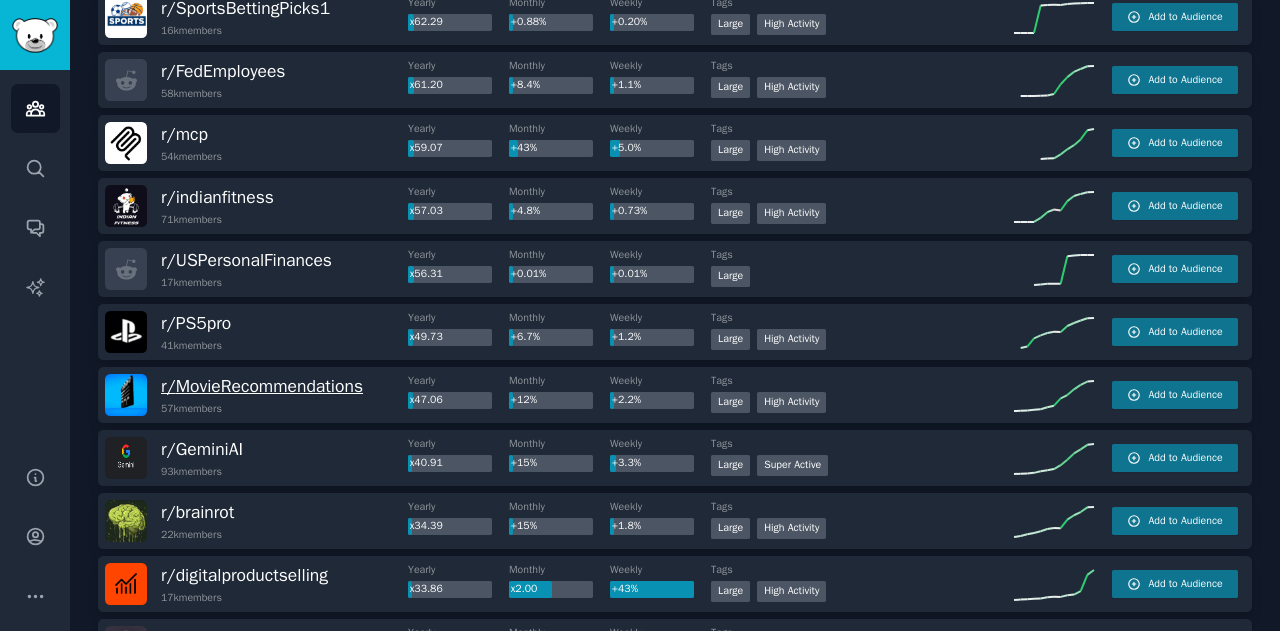 scroll, scrollTop: 1554, scrollLeft: 0, axis: vertical 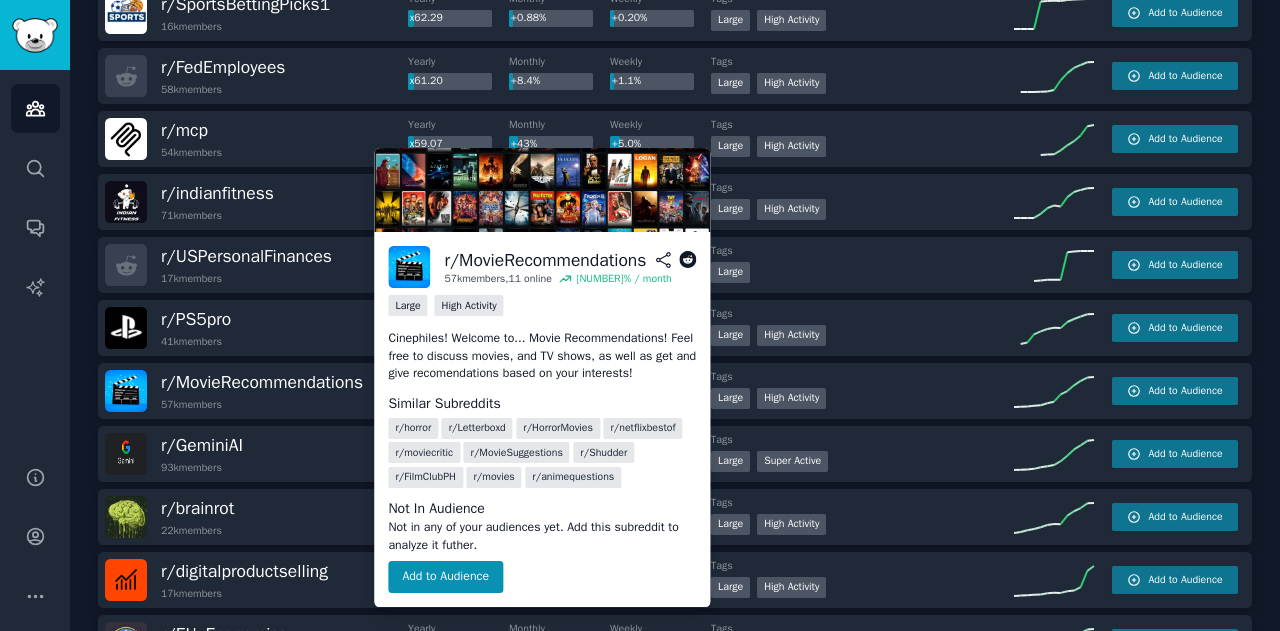 click 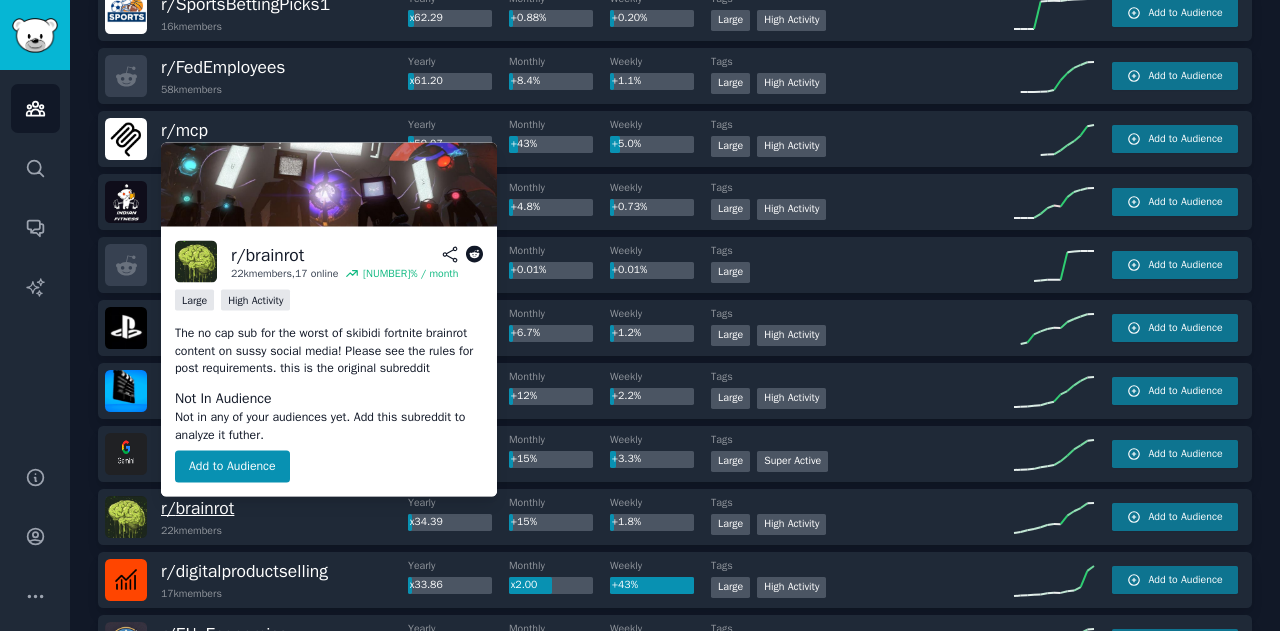 click on "r/ brainrot" at bounding box center [197, 508] 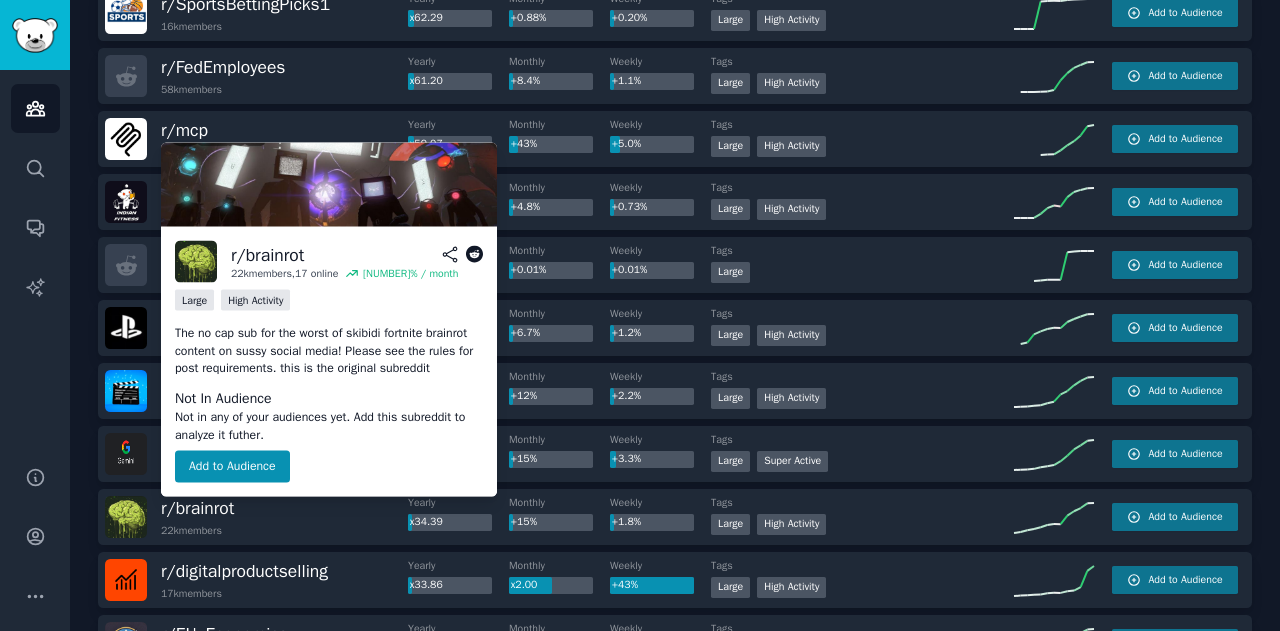 click 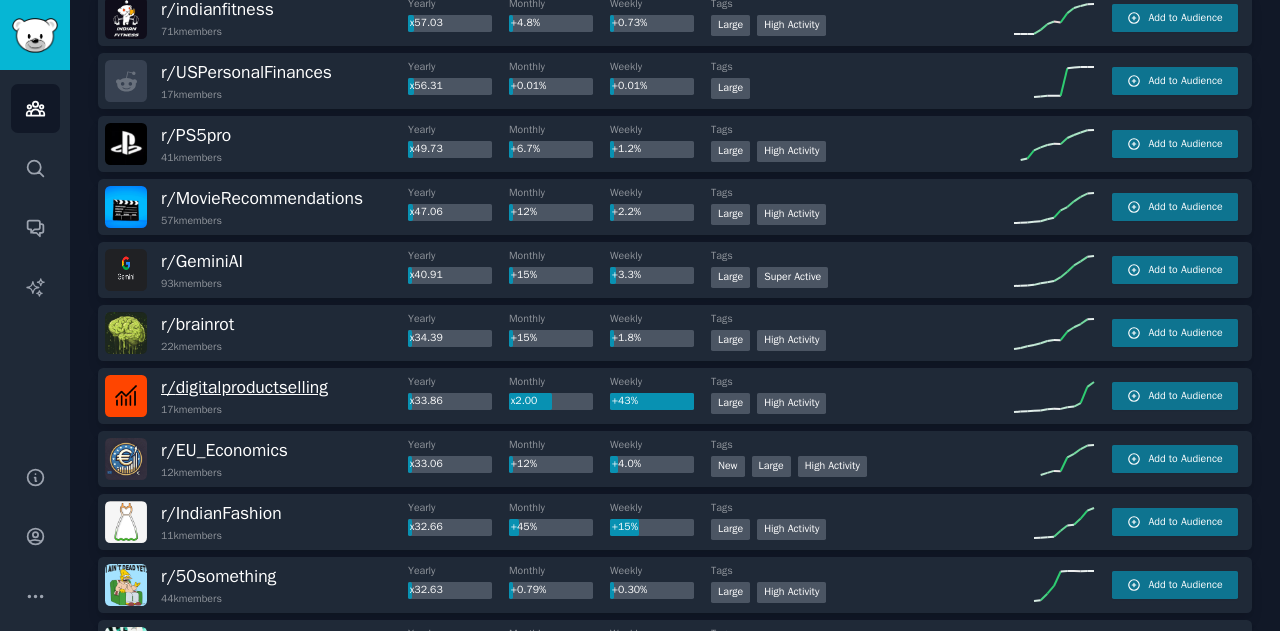 scroll, scrollTop: 1743, scrollLeft: 0, axis: vertical 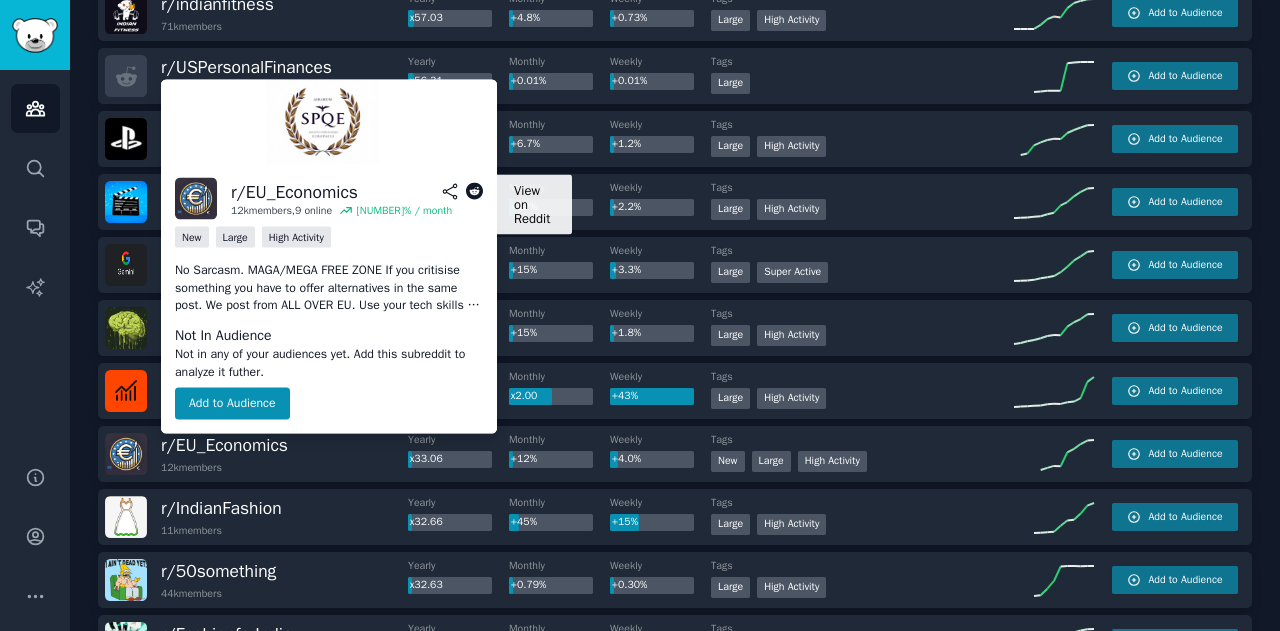 click 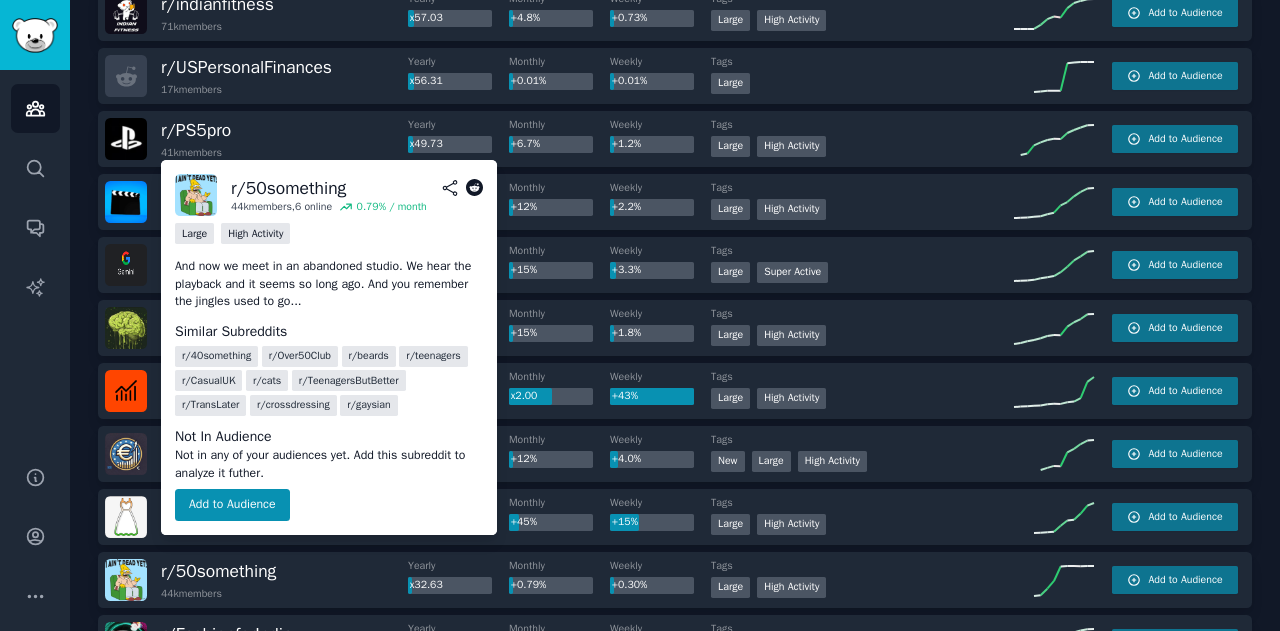 click 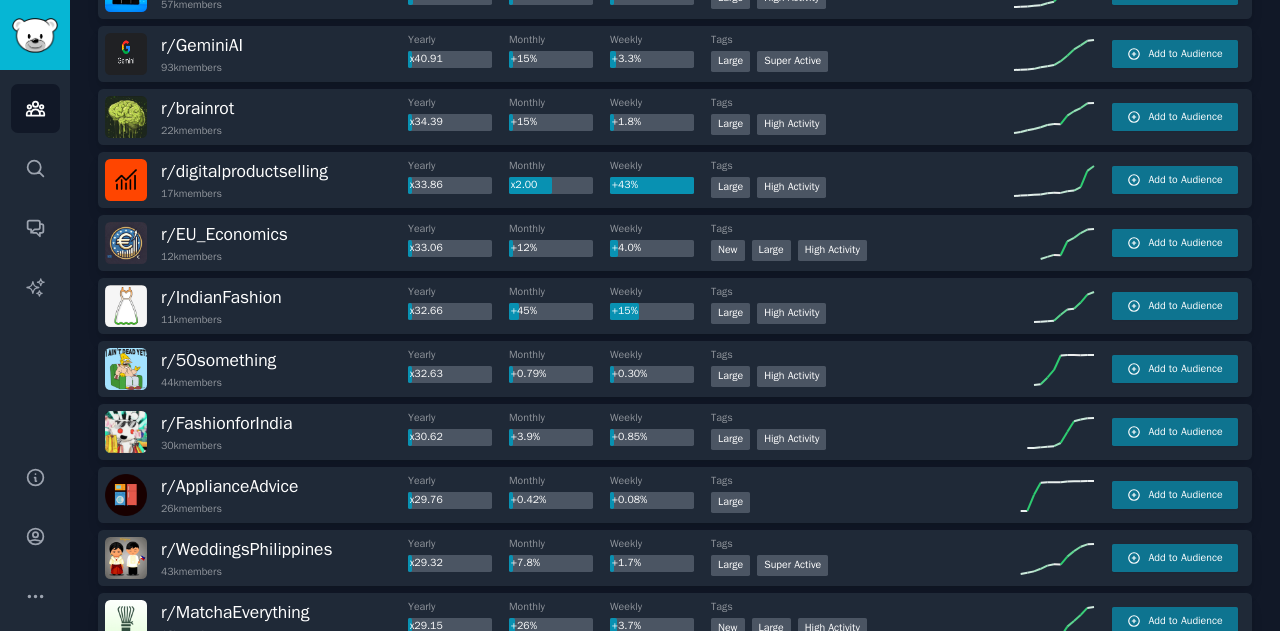 scroll, scrollTop: 1970, scrollLeft: 0, axis: vertical 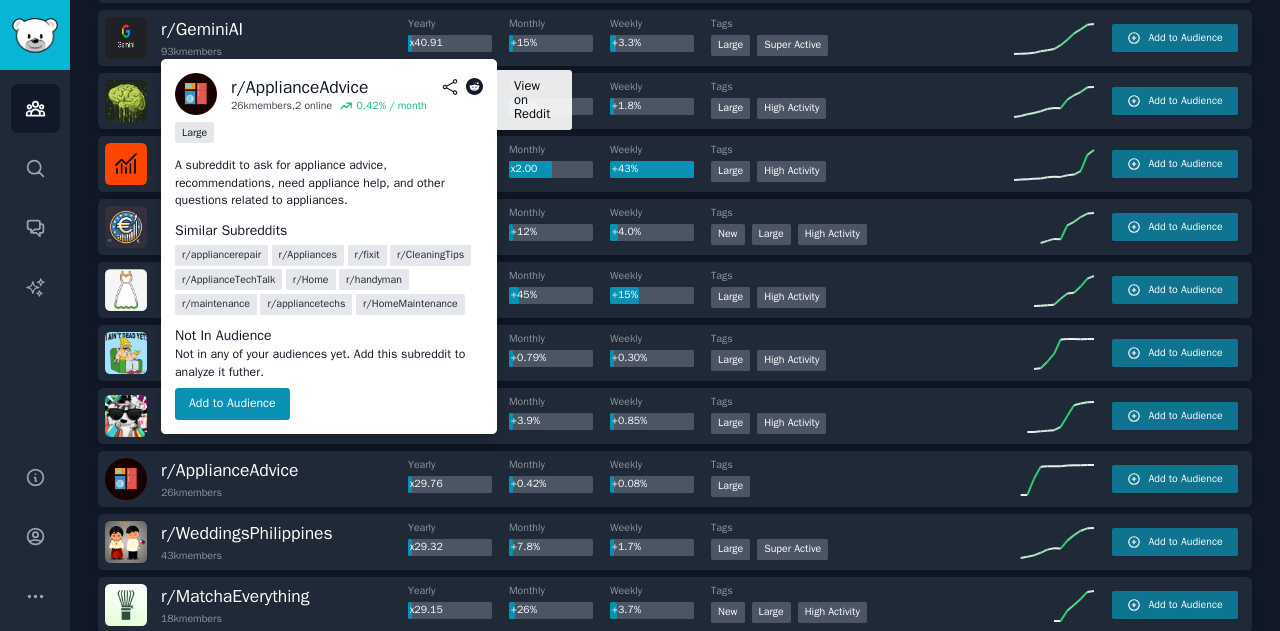 click 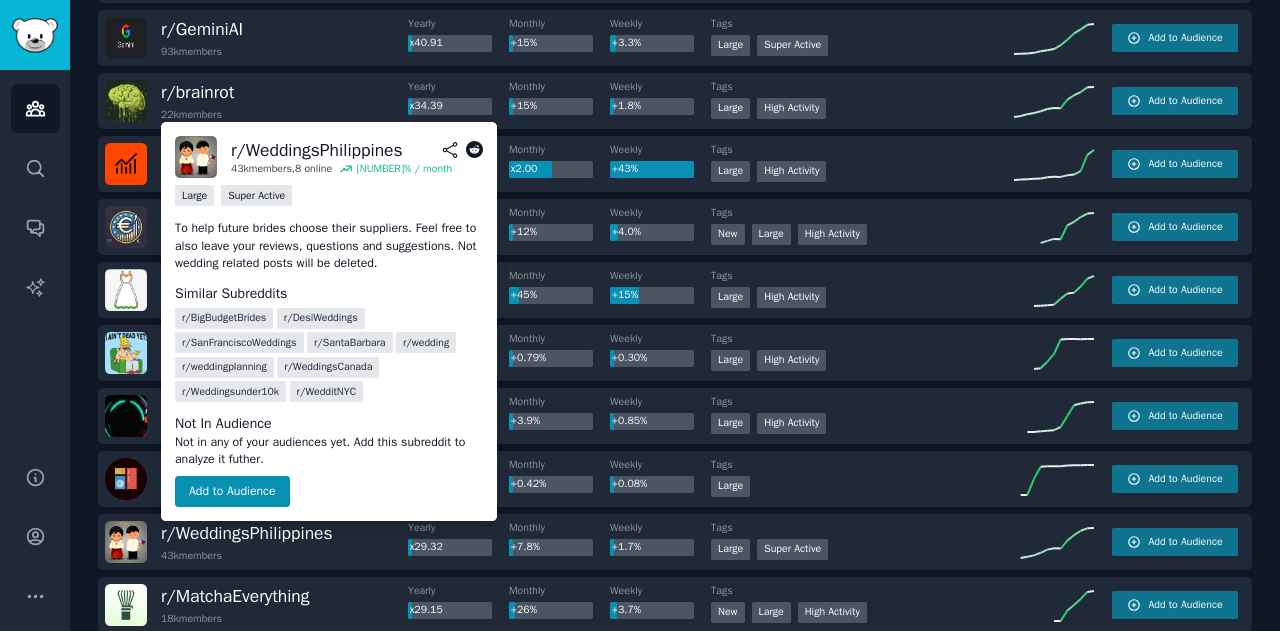 click 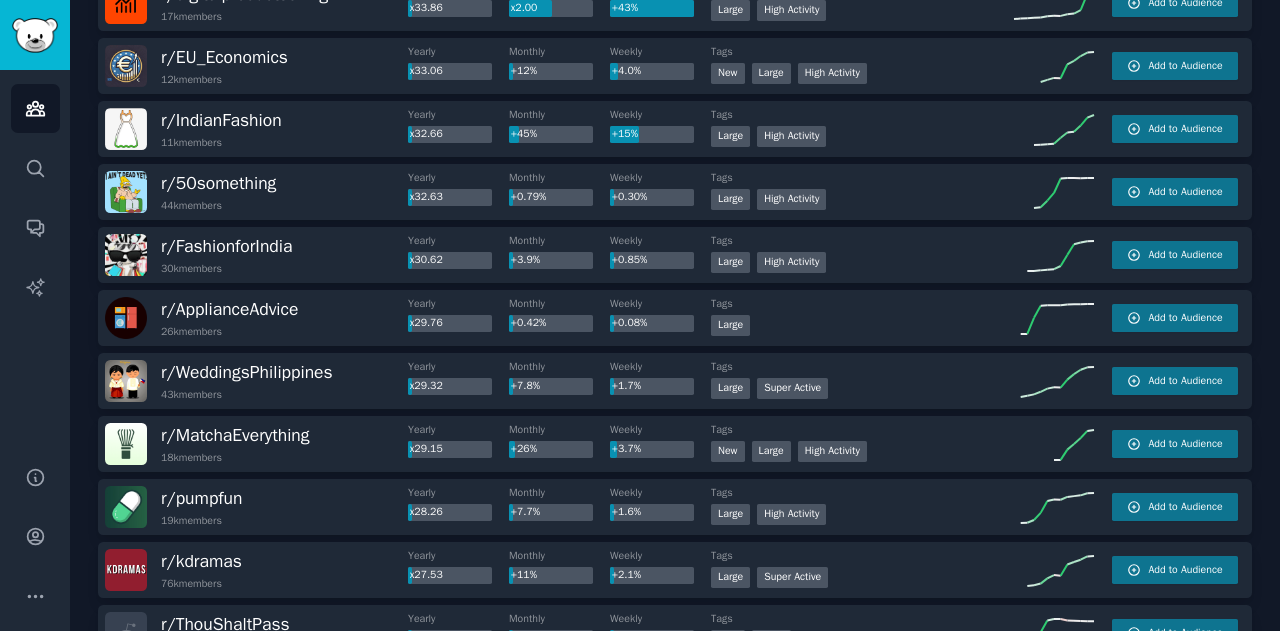scroll, scrollTop: 2141, scrollLeft: 0, axis: vertical 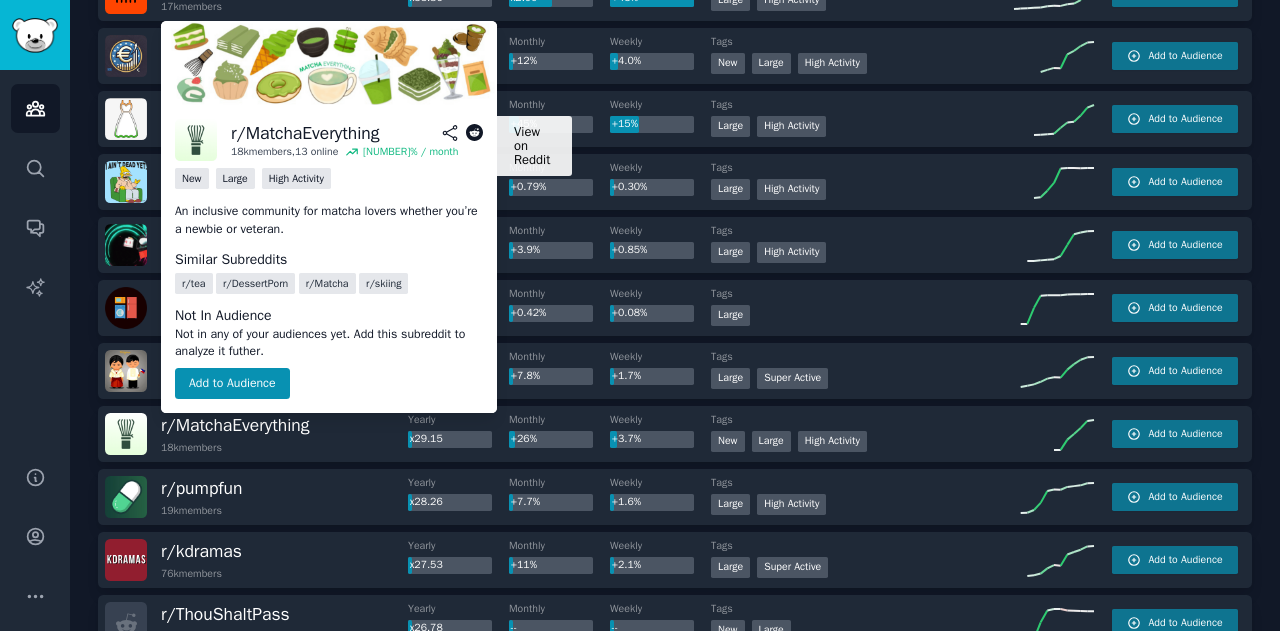 click 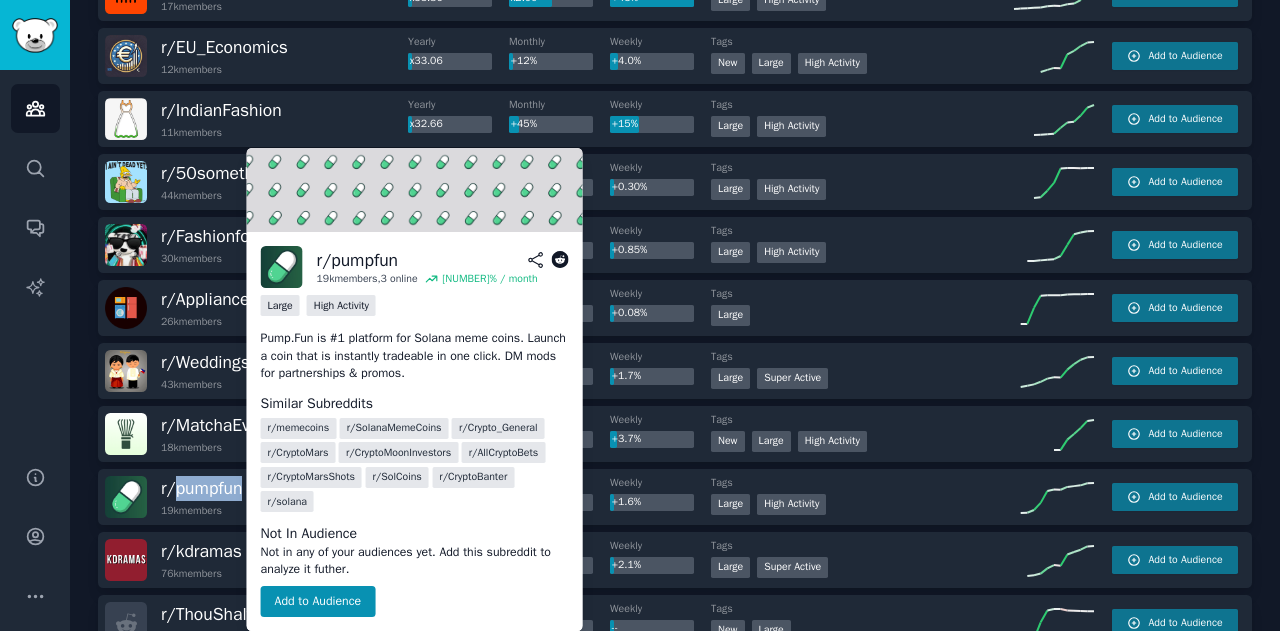 click 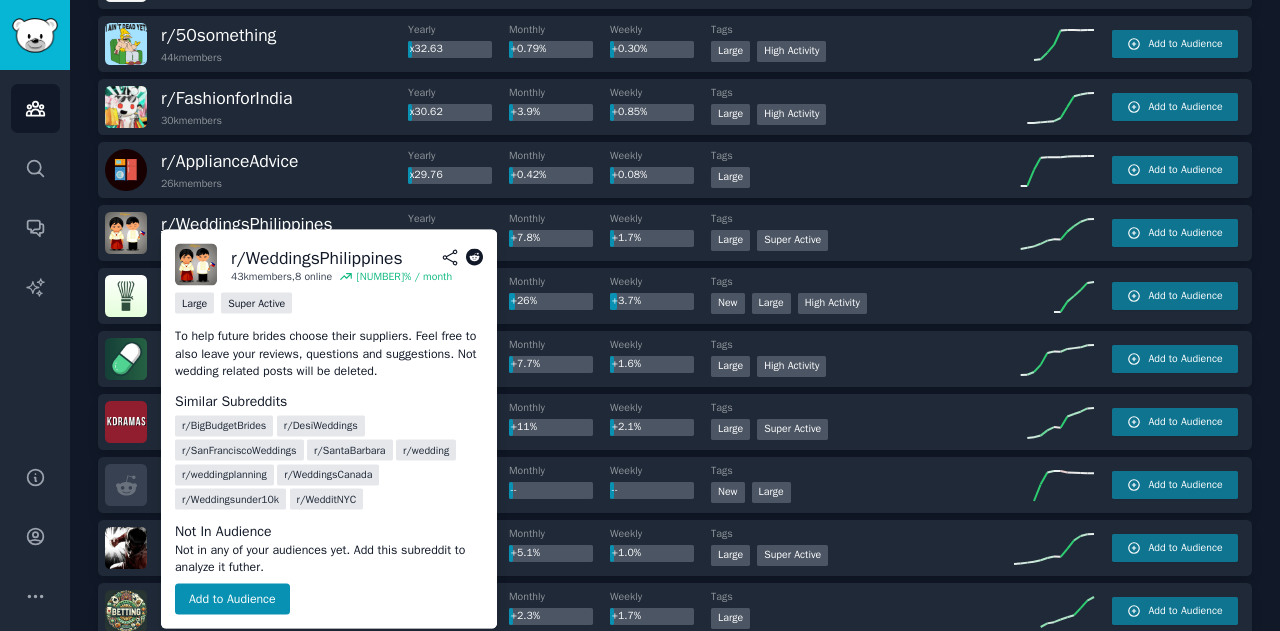scroll, scrollTop: 2286, scrollLeft: 0, axis: vertical 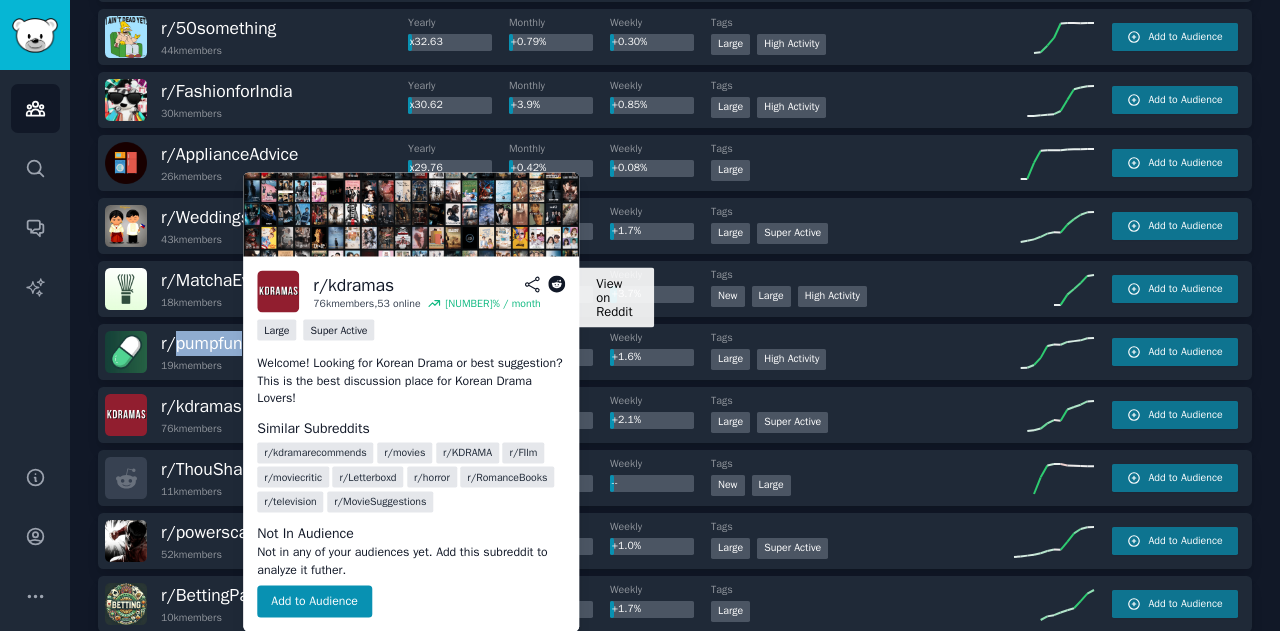 click 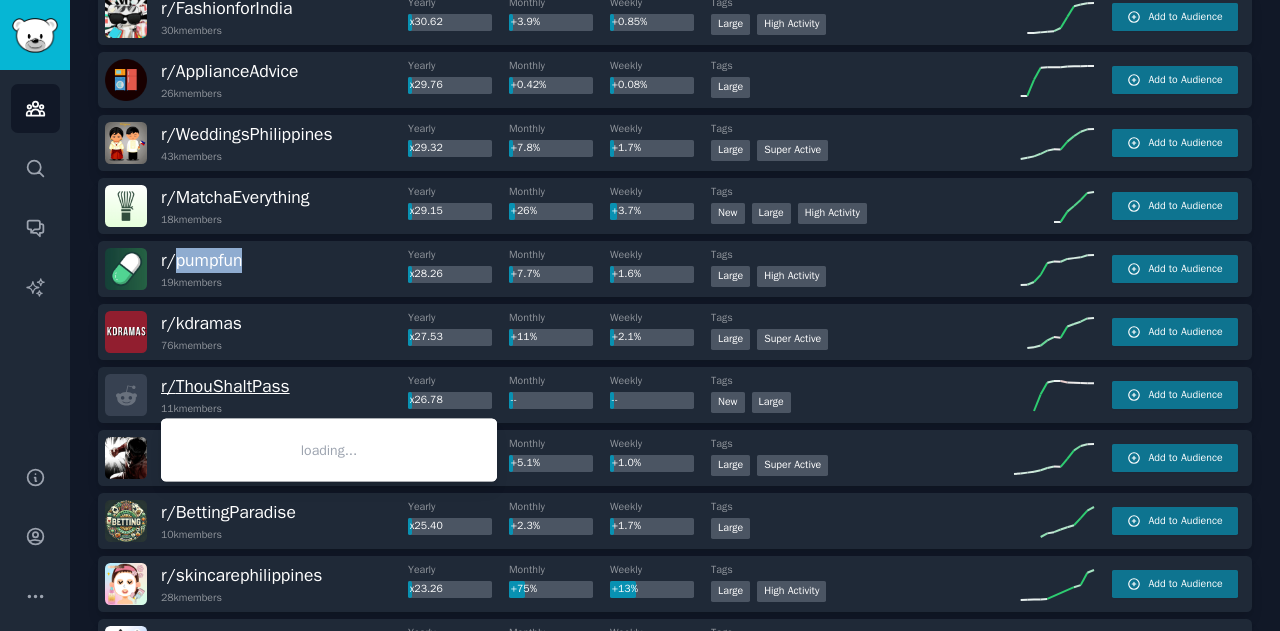 scroll, scrollTop: 2383, scrollLeft: 0, axis: vertical 